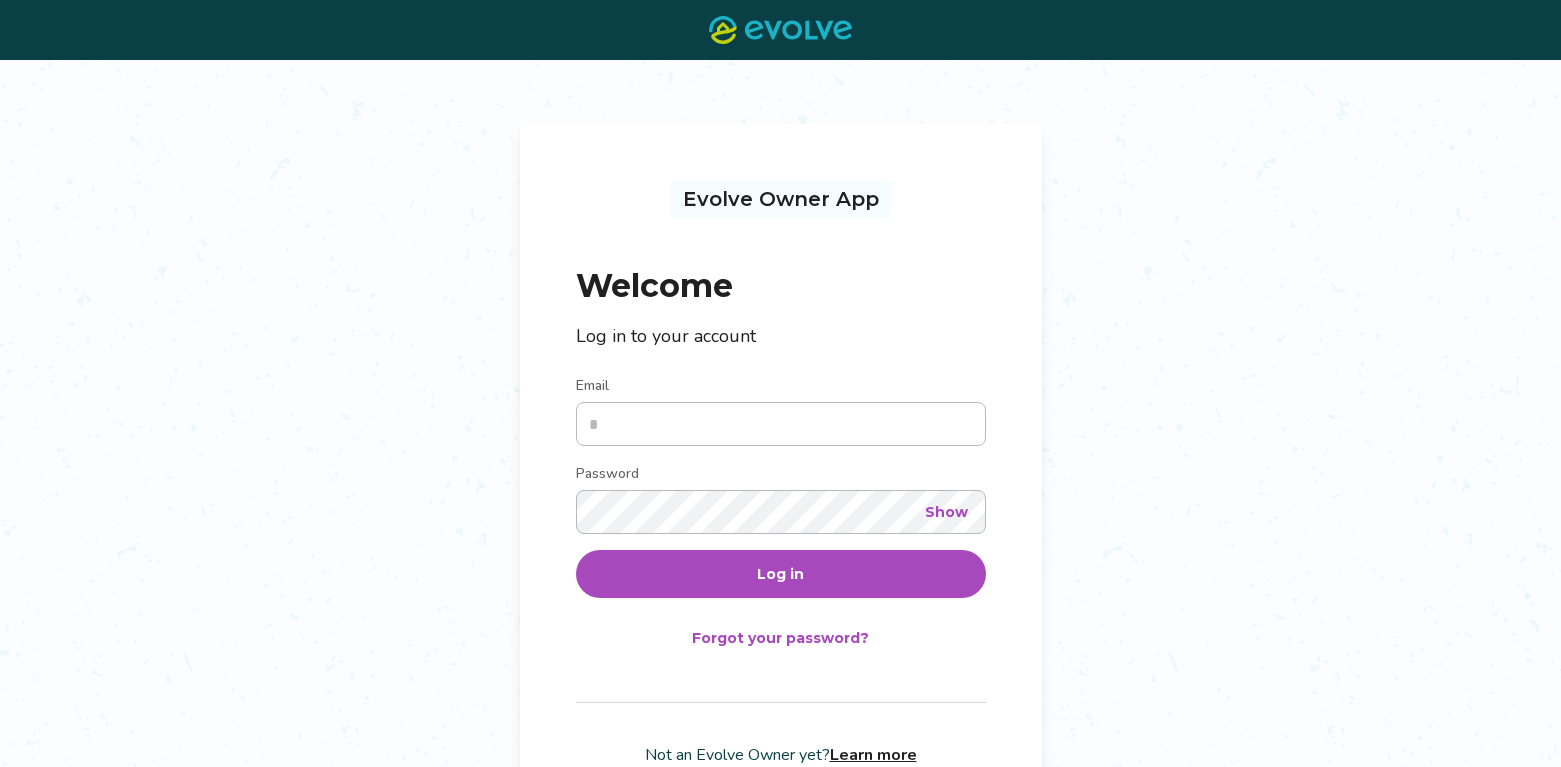 scroll, scrollTop: 0, scrollLeft: 0, axis: both 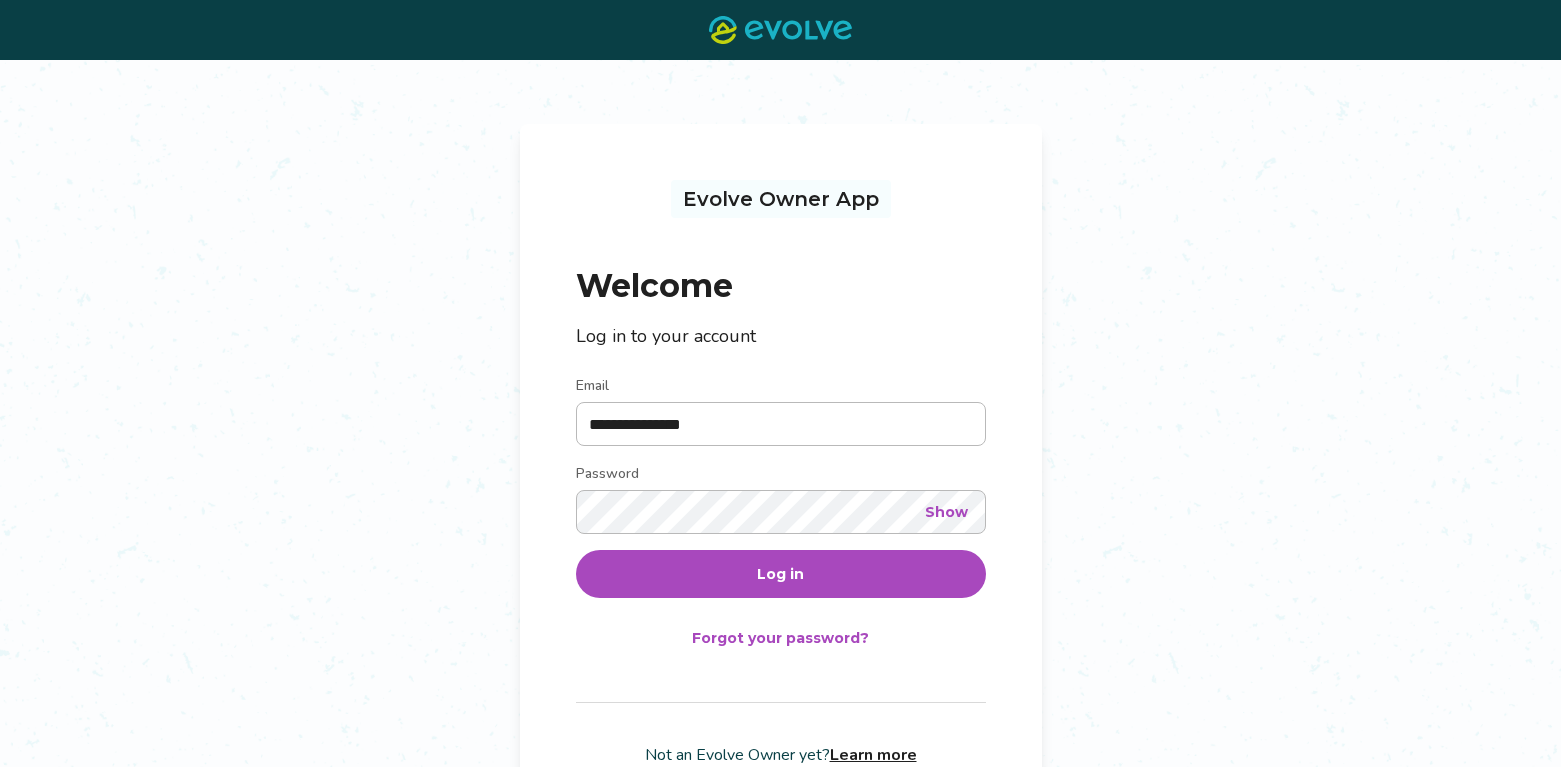click on "Log in" at bounding box center [780, 574] 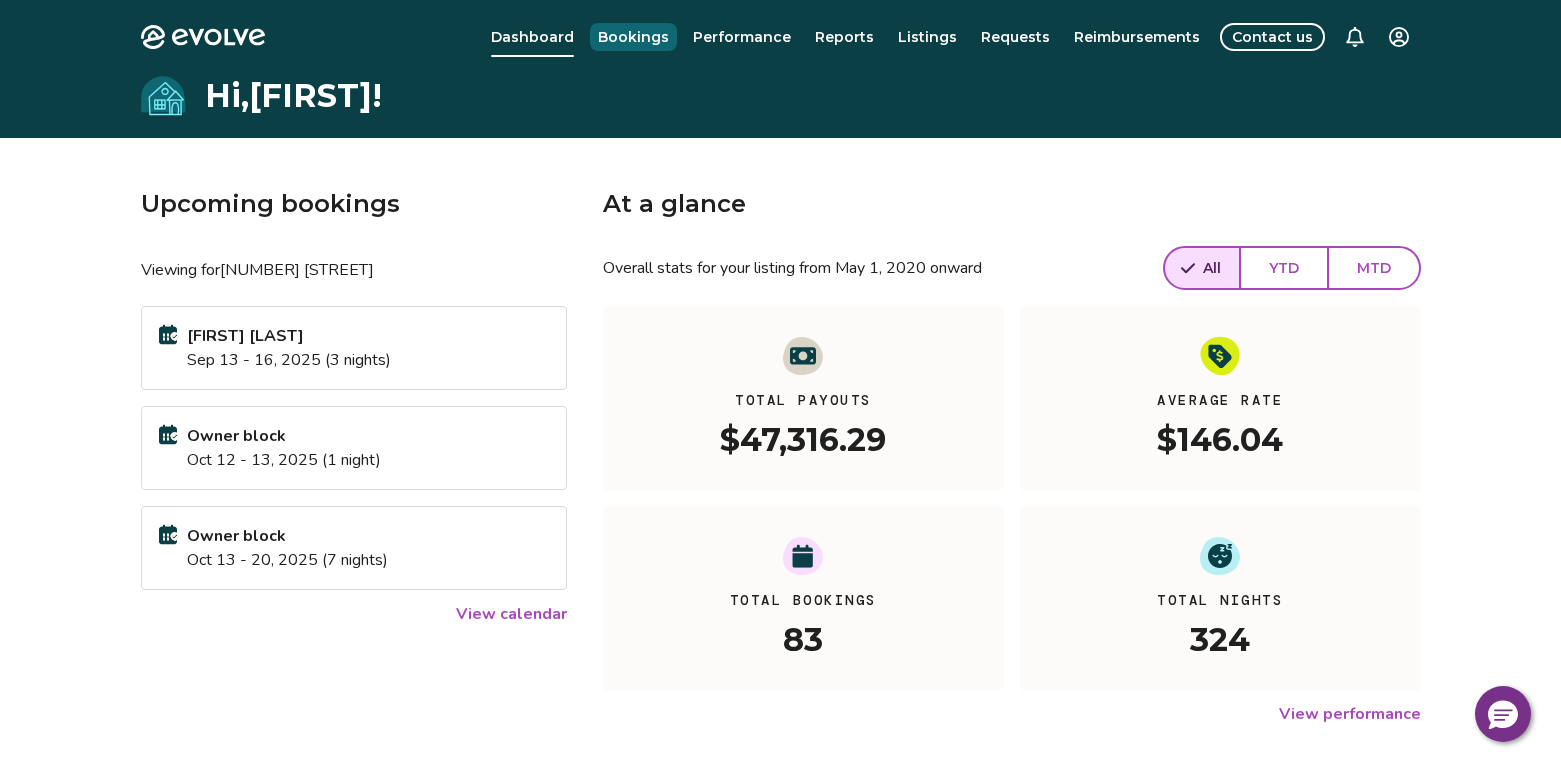click on "Bookings" at bounding box center [633, 37] 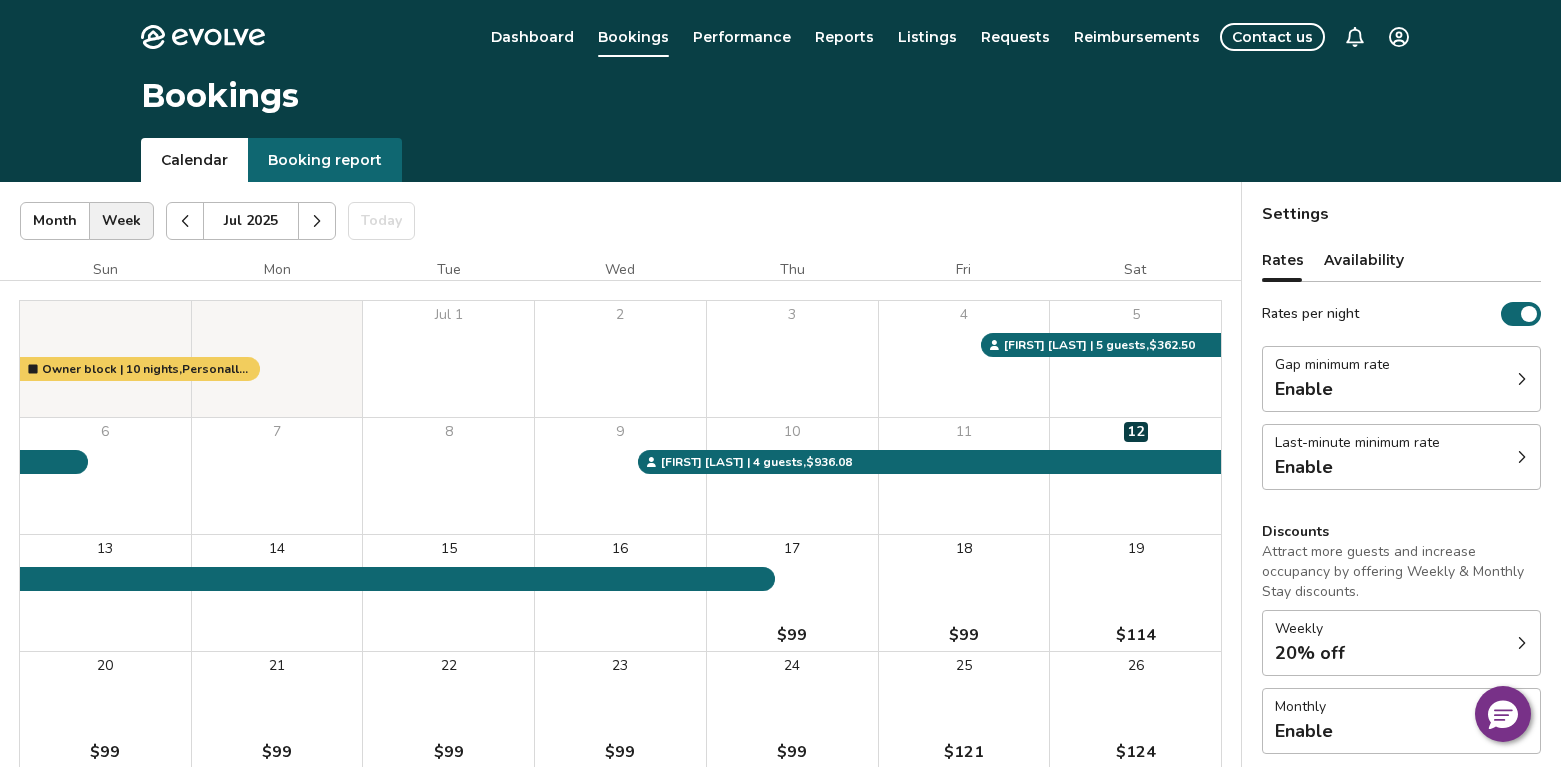 click 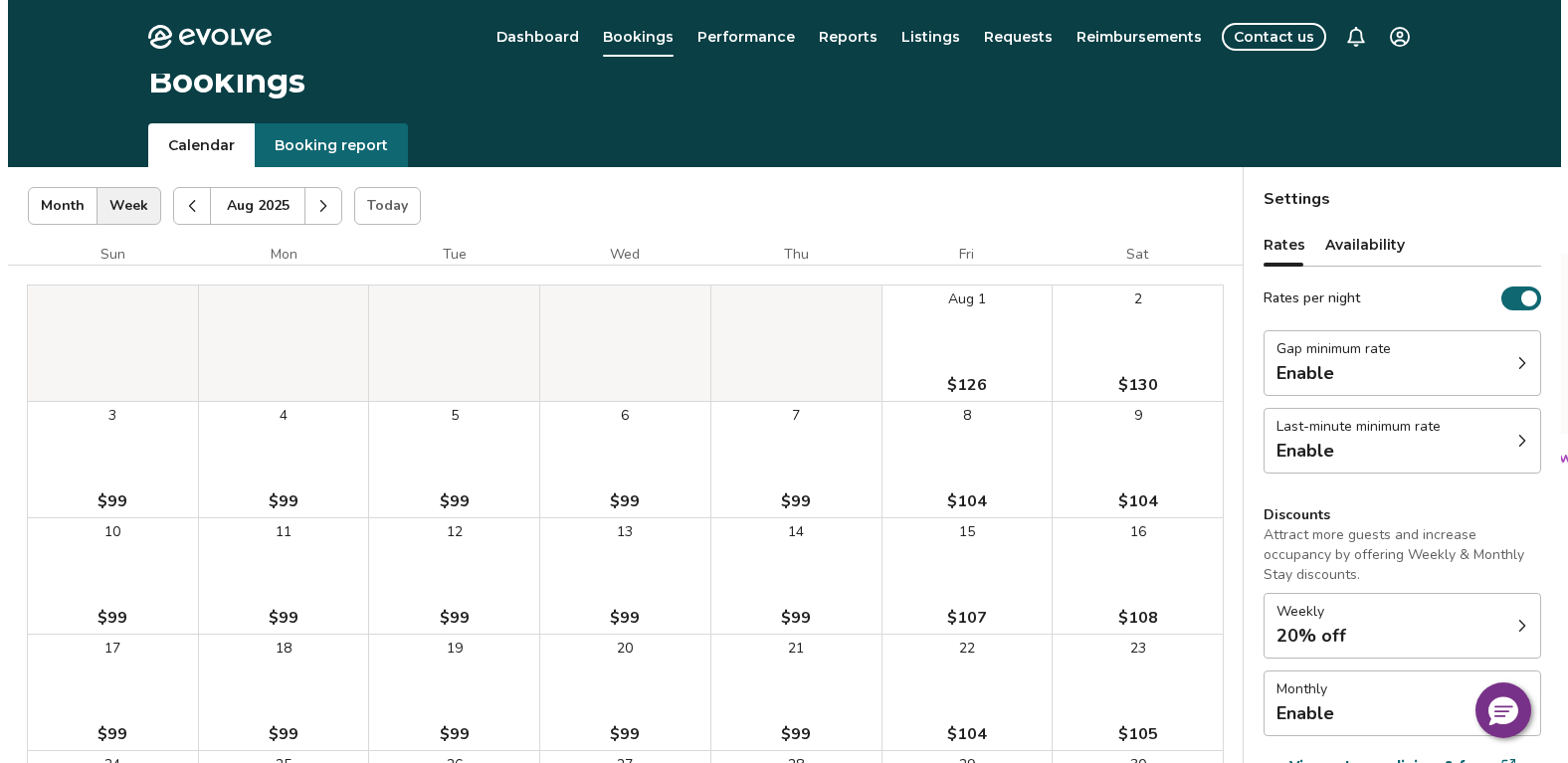 scroll, scrollTop: 0, scrollLeft: 0, axis: both 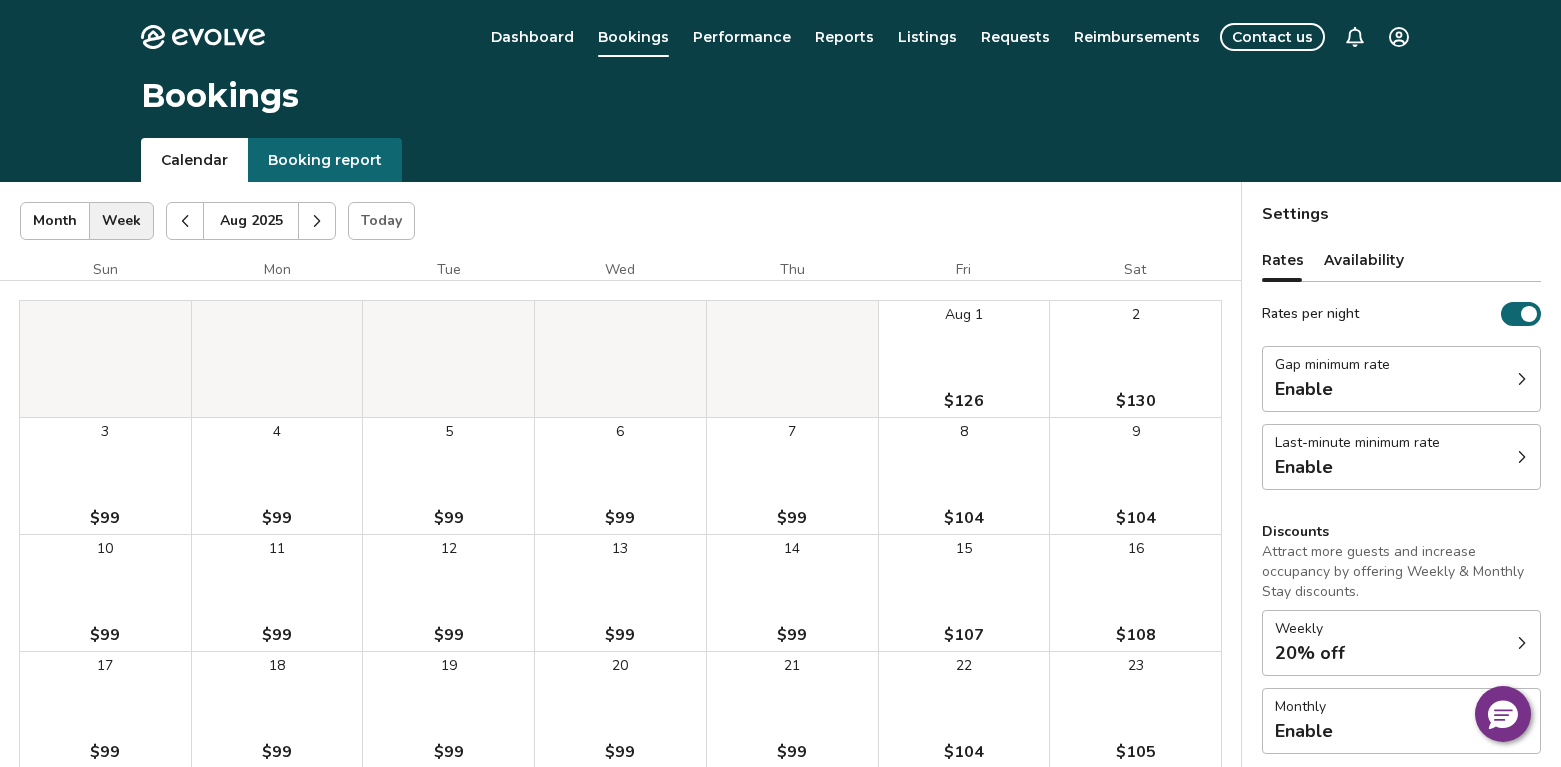 click on "20 $99" at bounding box center [620, 710] 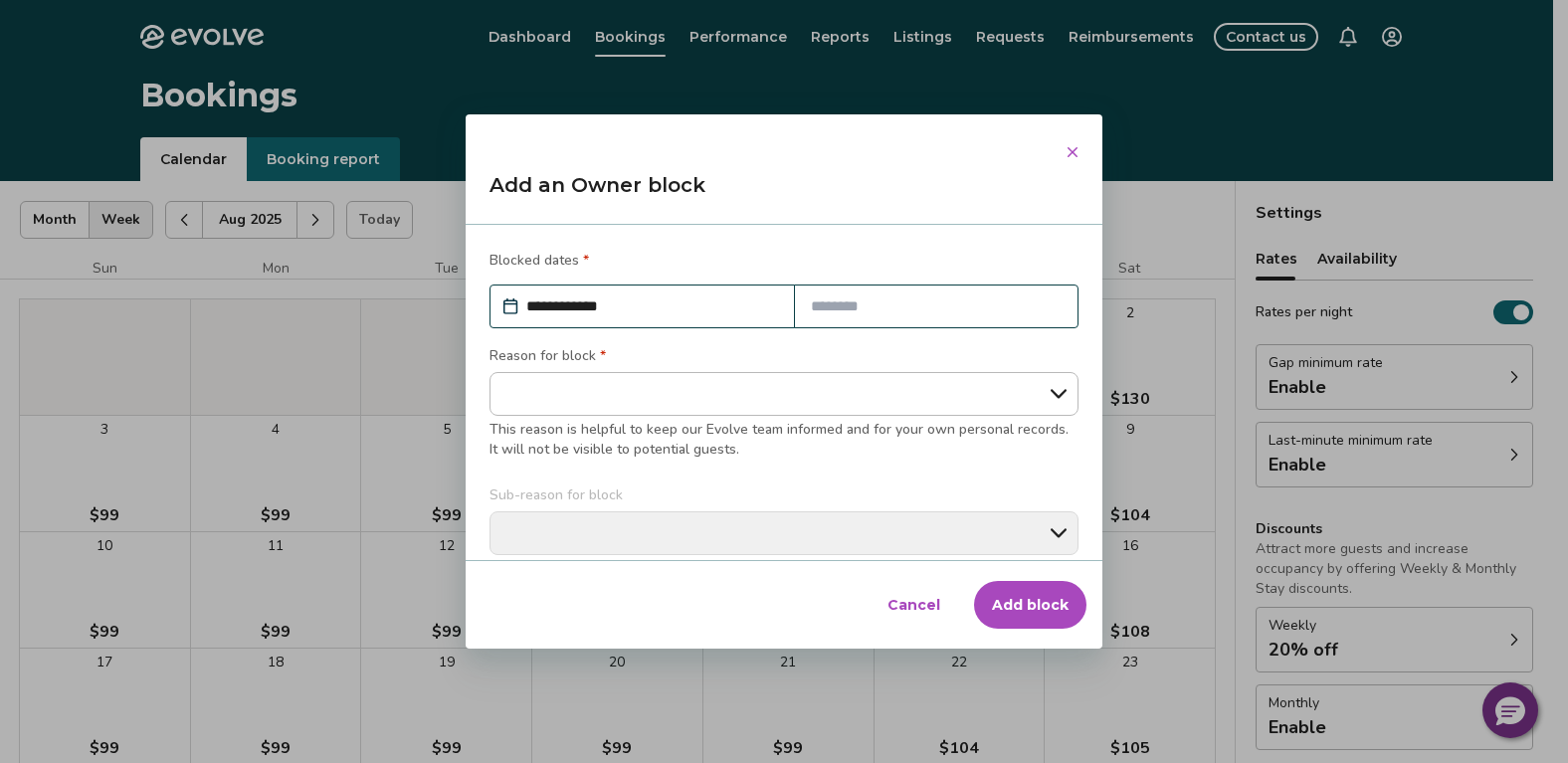 click at bounding box center [936, 306] 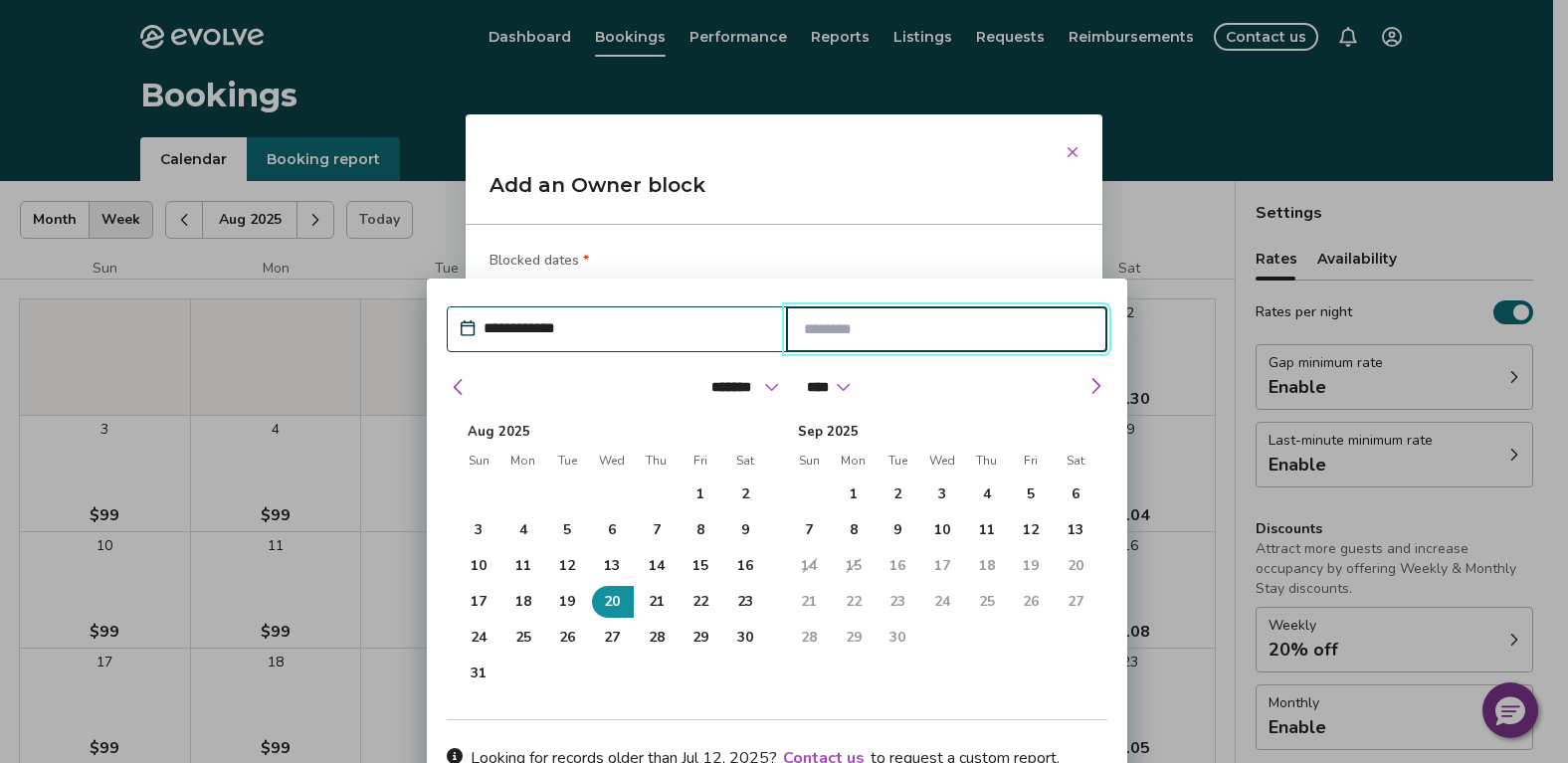 click at bounding box center [947, 329] 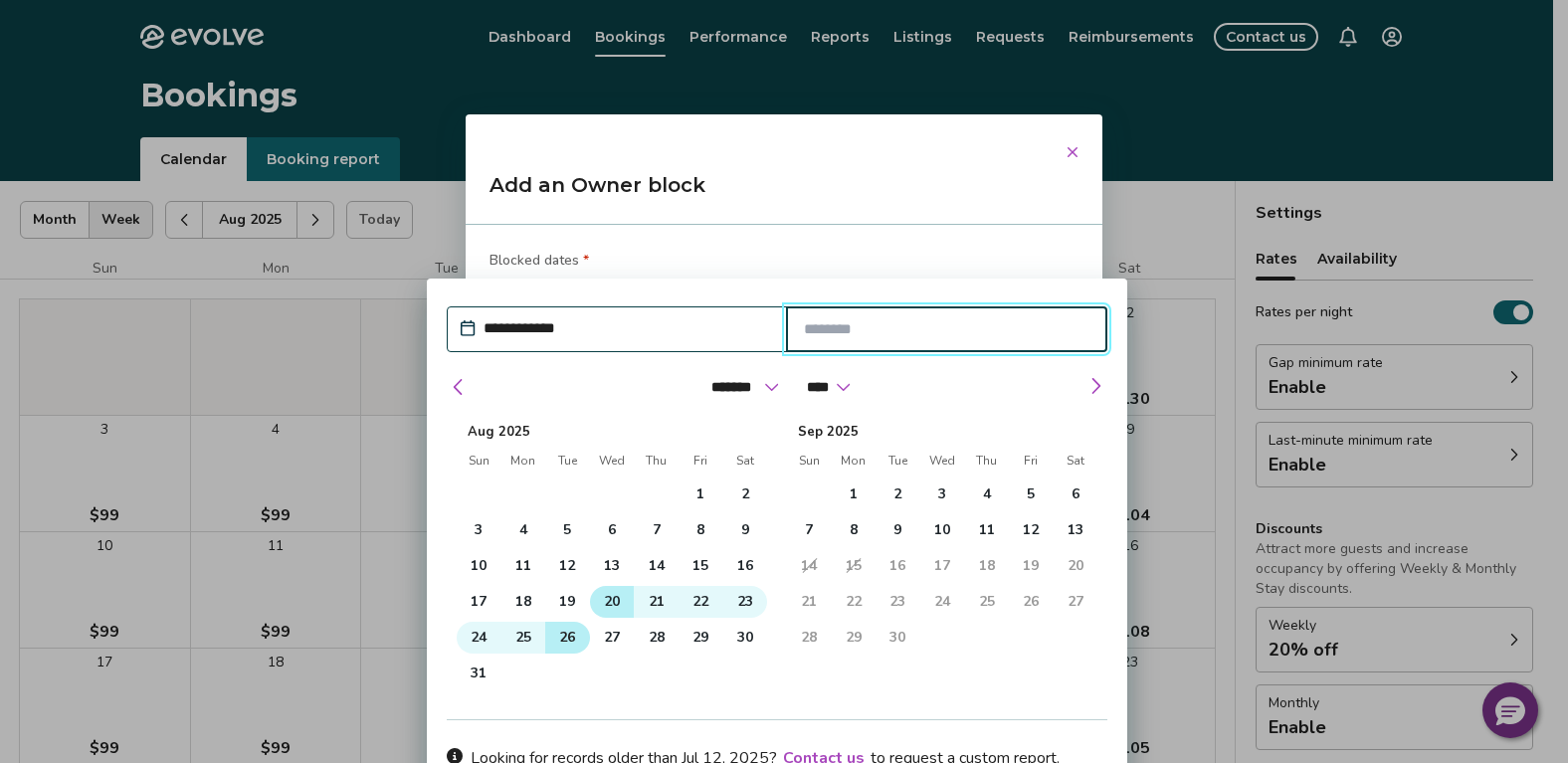 click on "26" at bounding box center (567, 638) 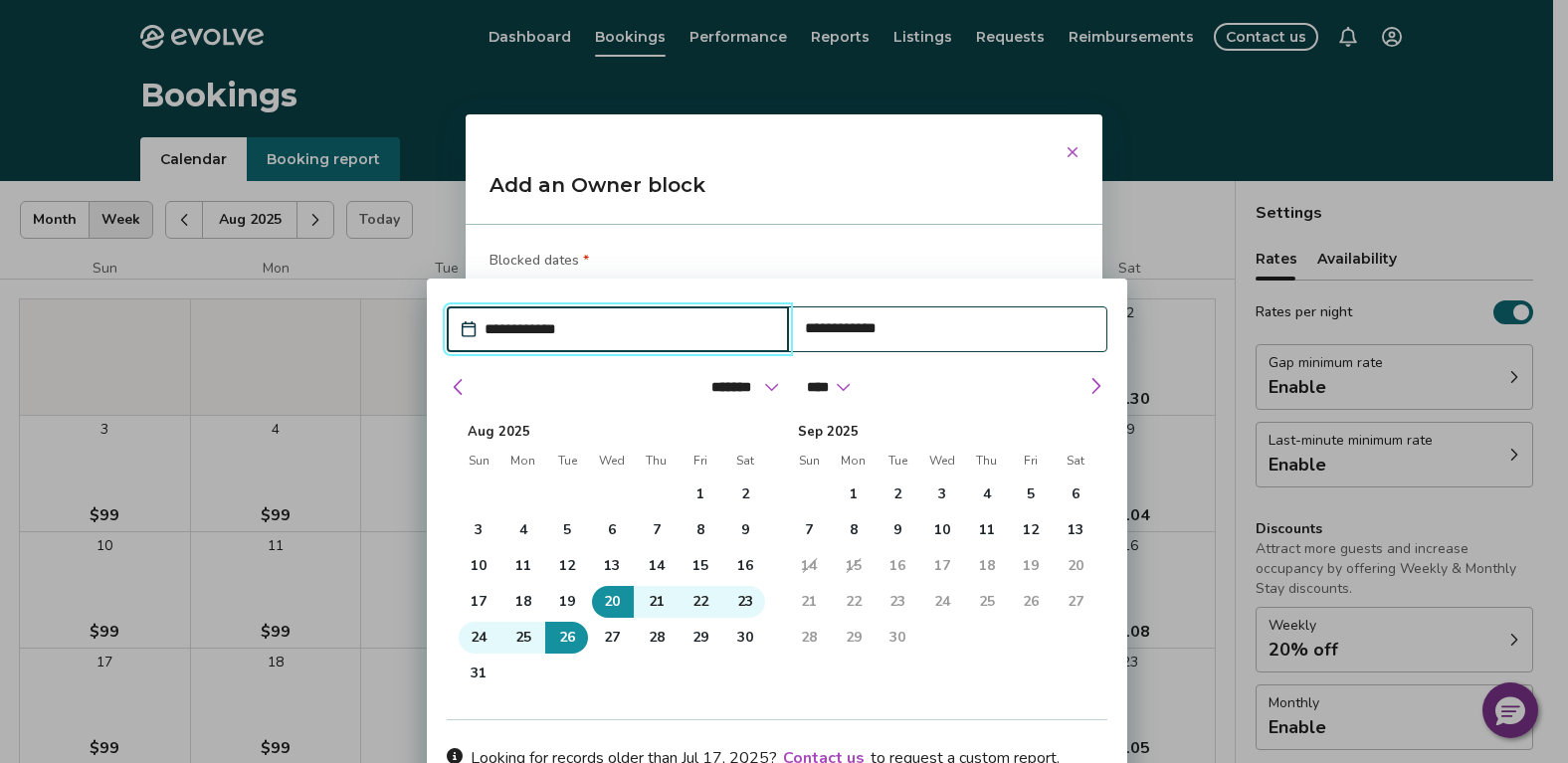type on "*" 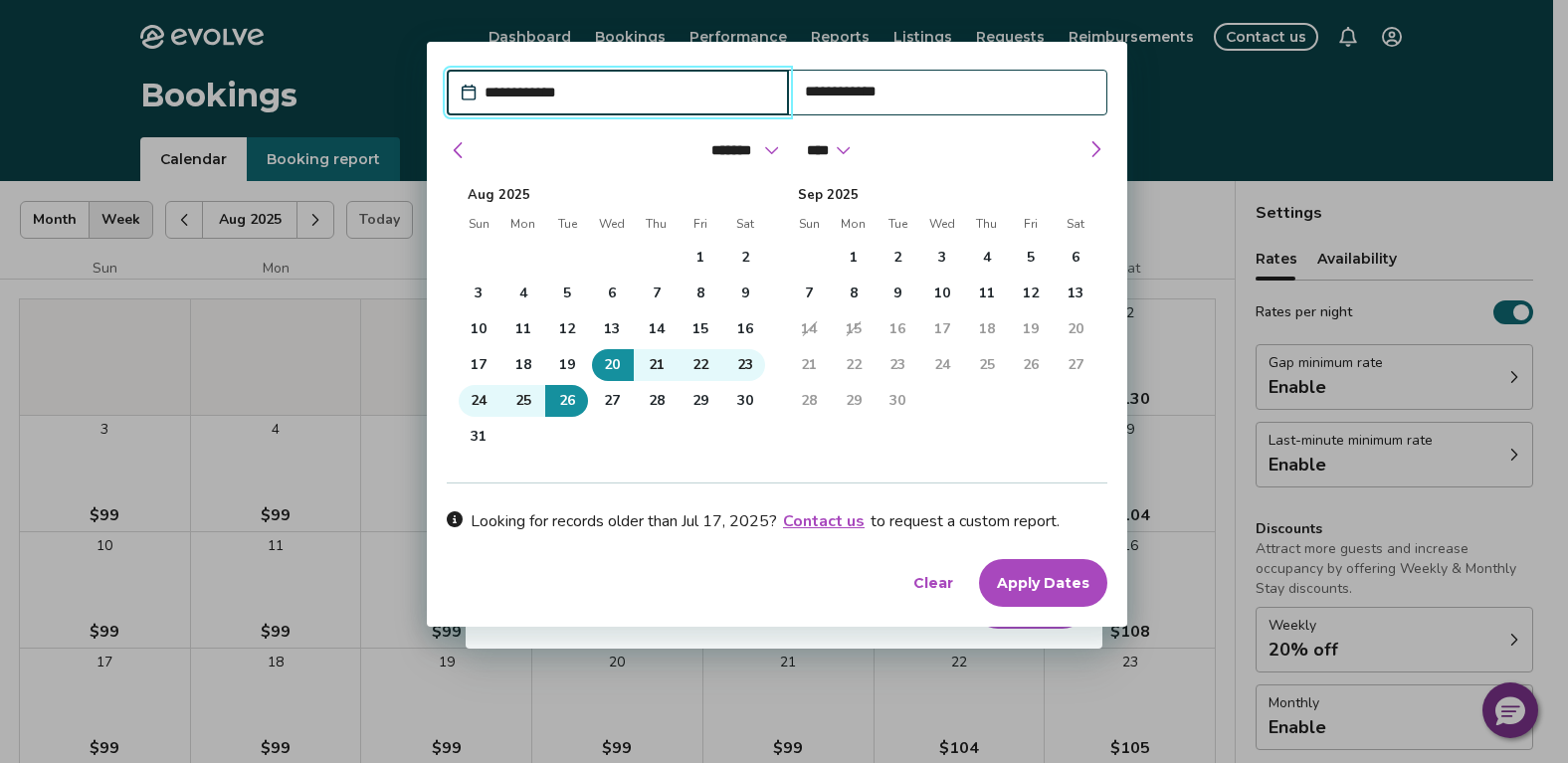 scroll, scrollTop: 268, scrollLeft: 0, axis: vertical 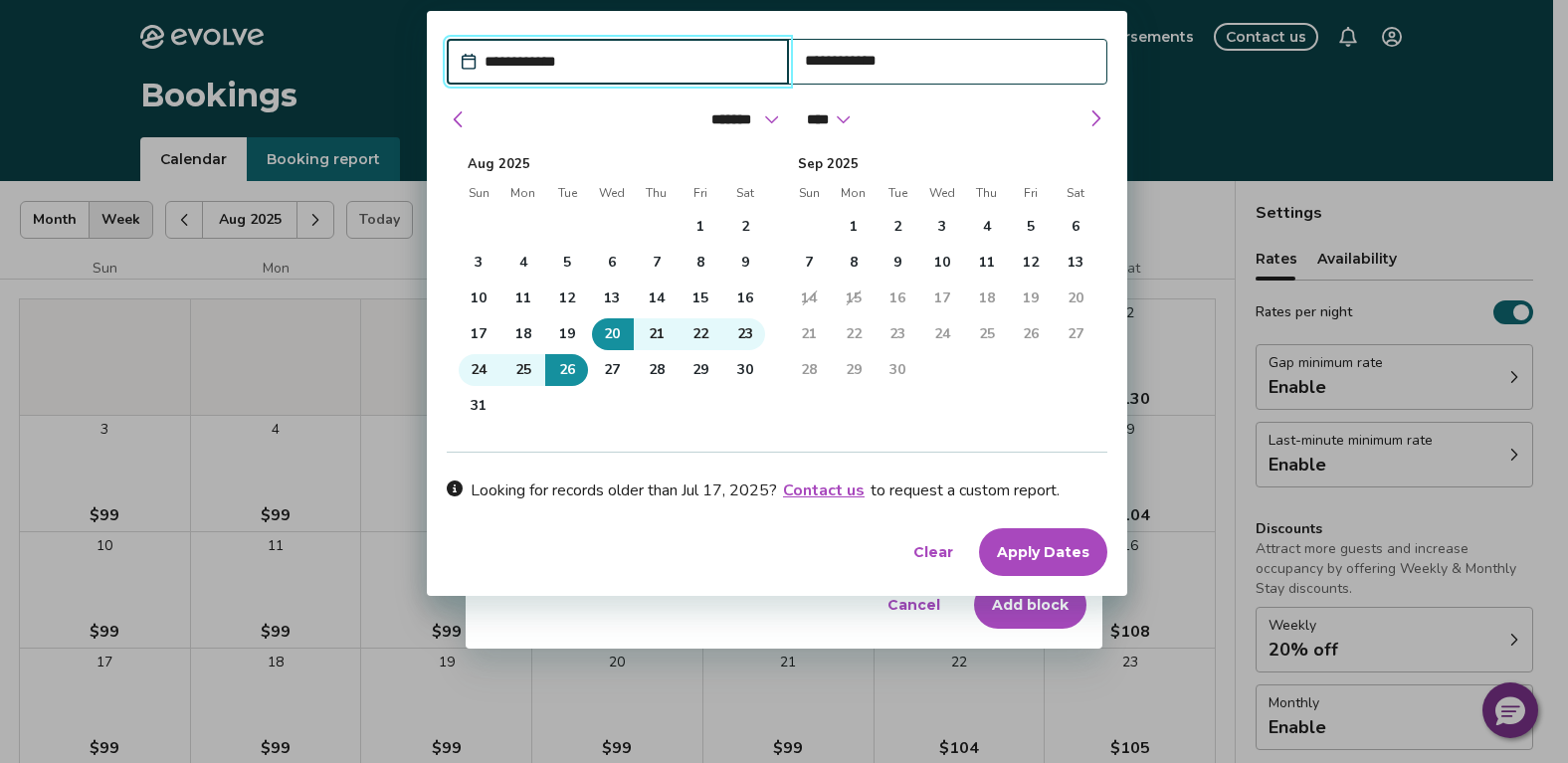 click on "Apply Dates" at bounding box center (1043, 552) 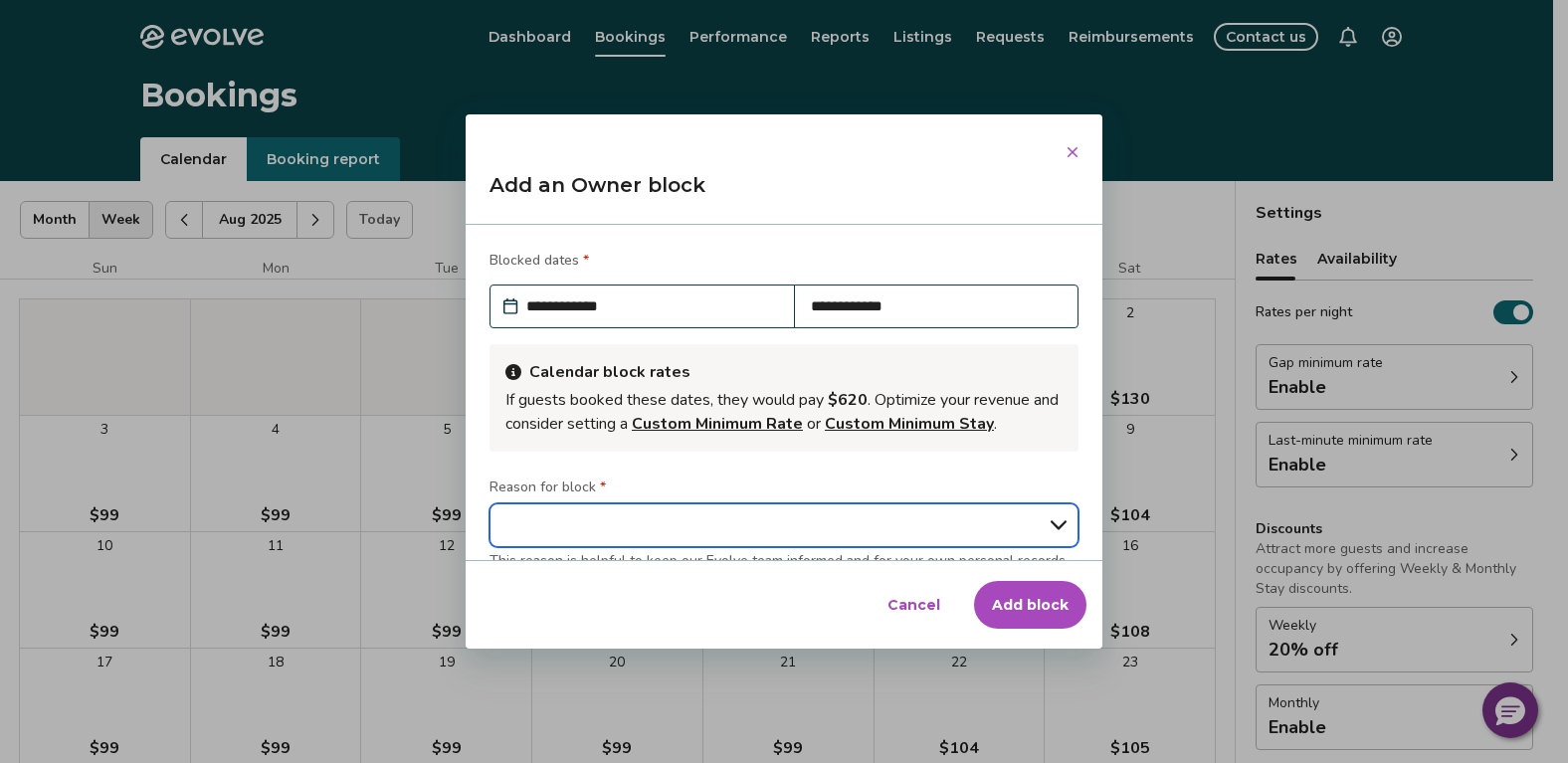 click on "**********" at bounding box center (784, 525) 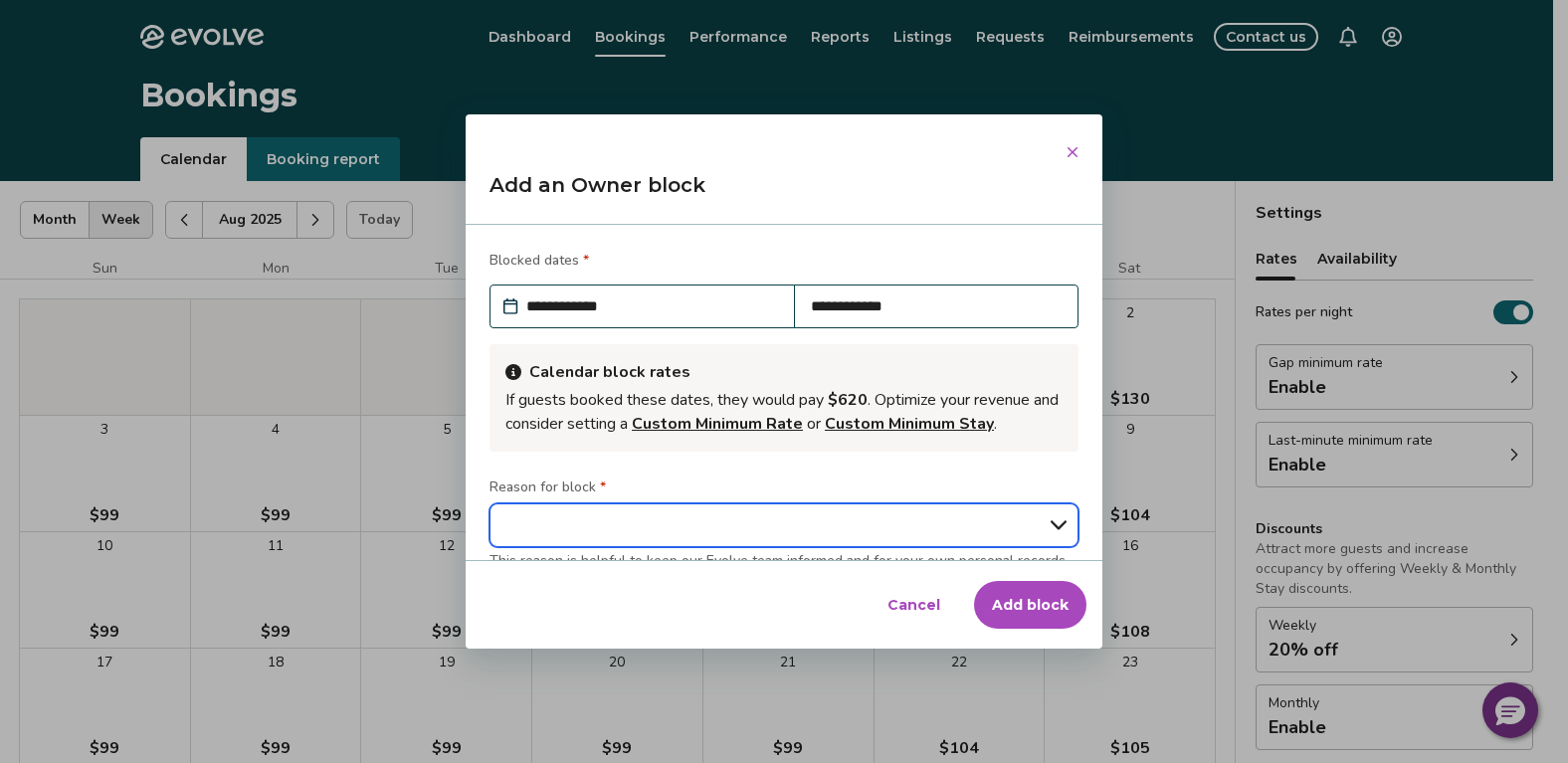 select on "**********" 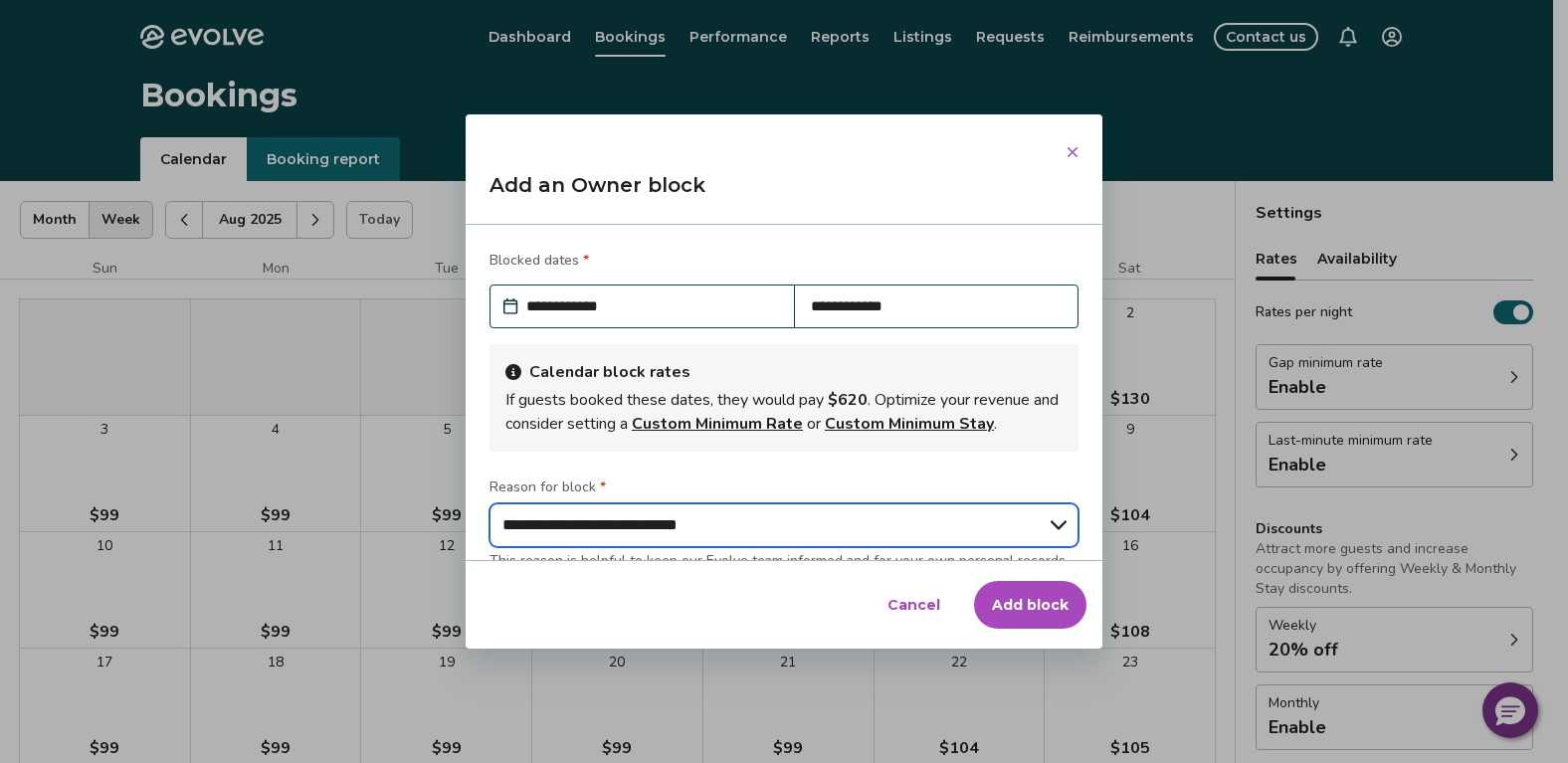 click on "**********" at bounding box center [784, 525] 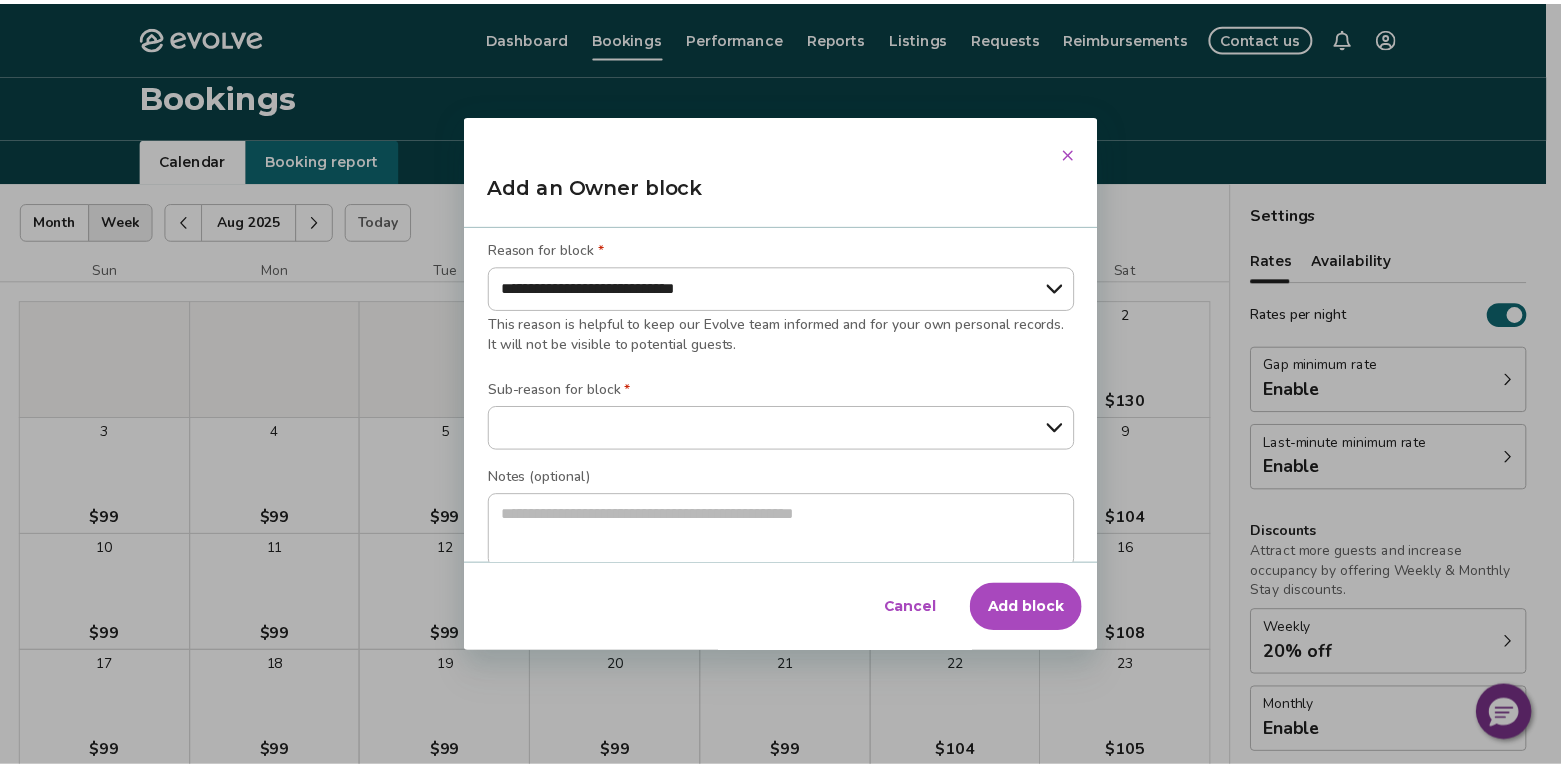 scroll, scrollTop: 269, scrollLeft: 0, axis: vertical 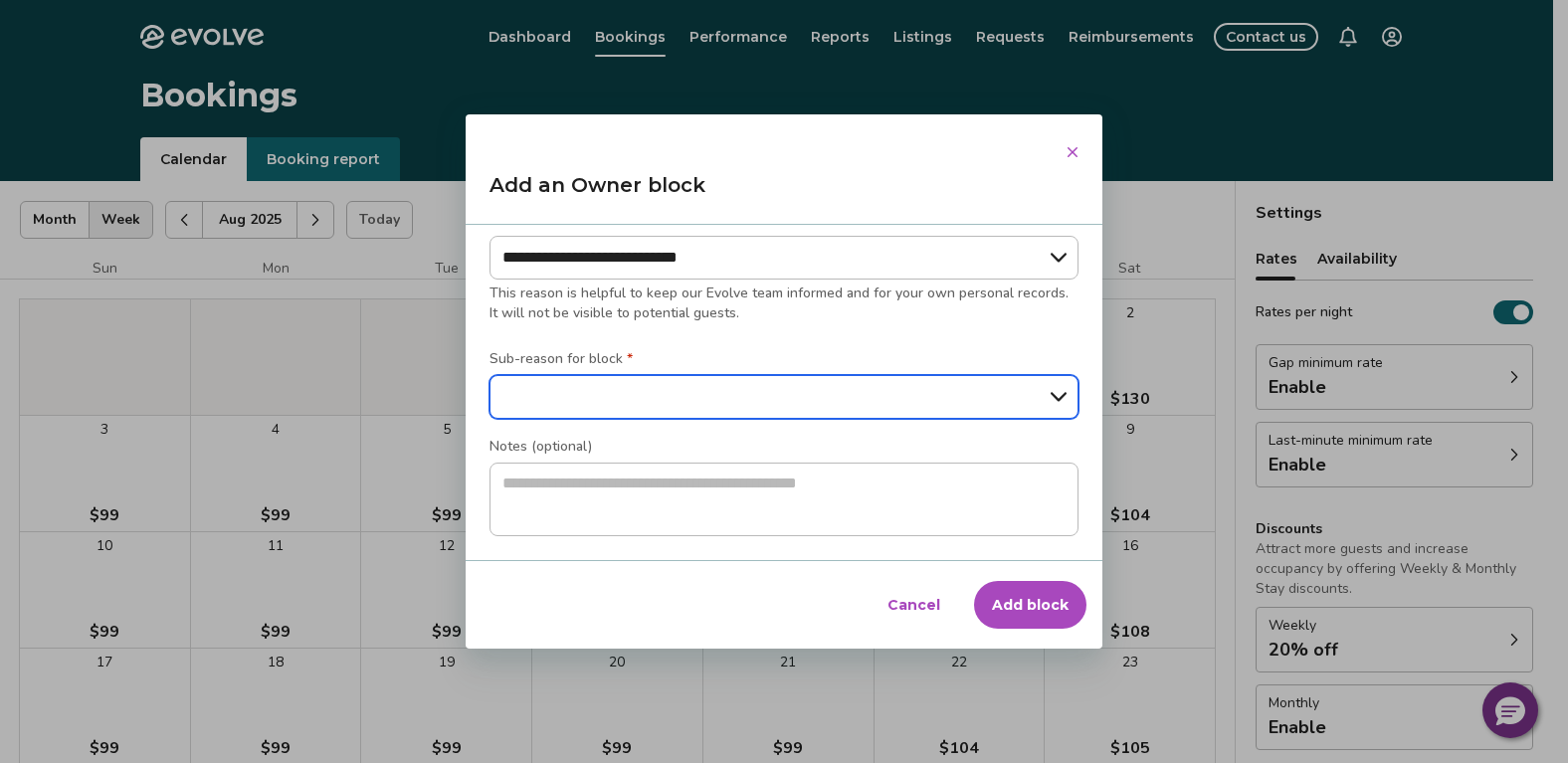click on "**********" at bounding box center (784, 397) 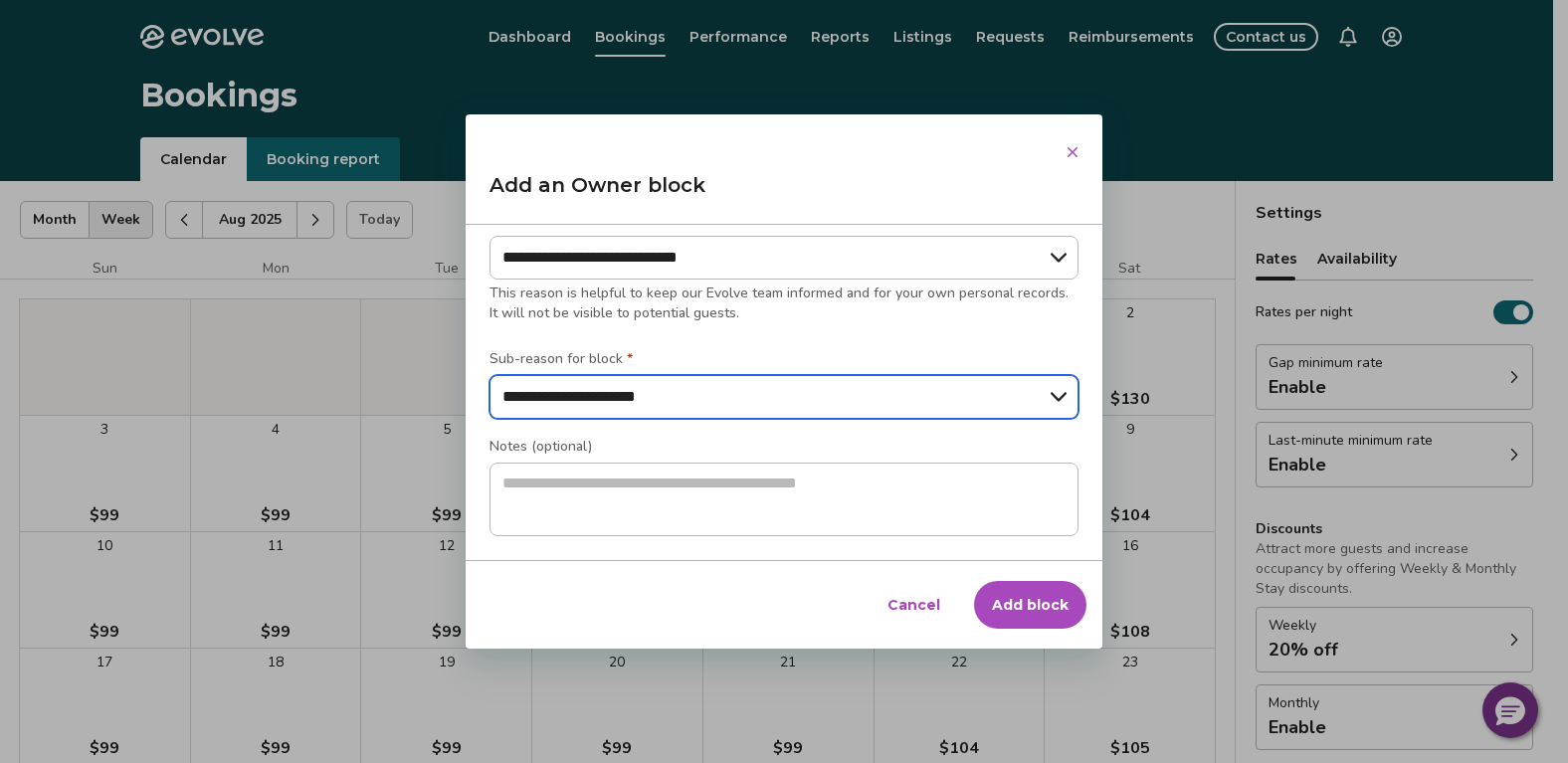 click on "**********" at bounding box center (784, 397) 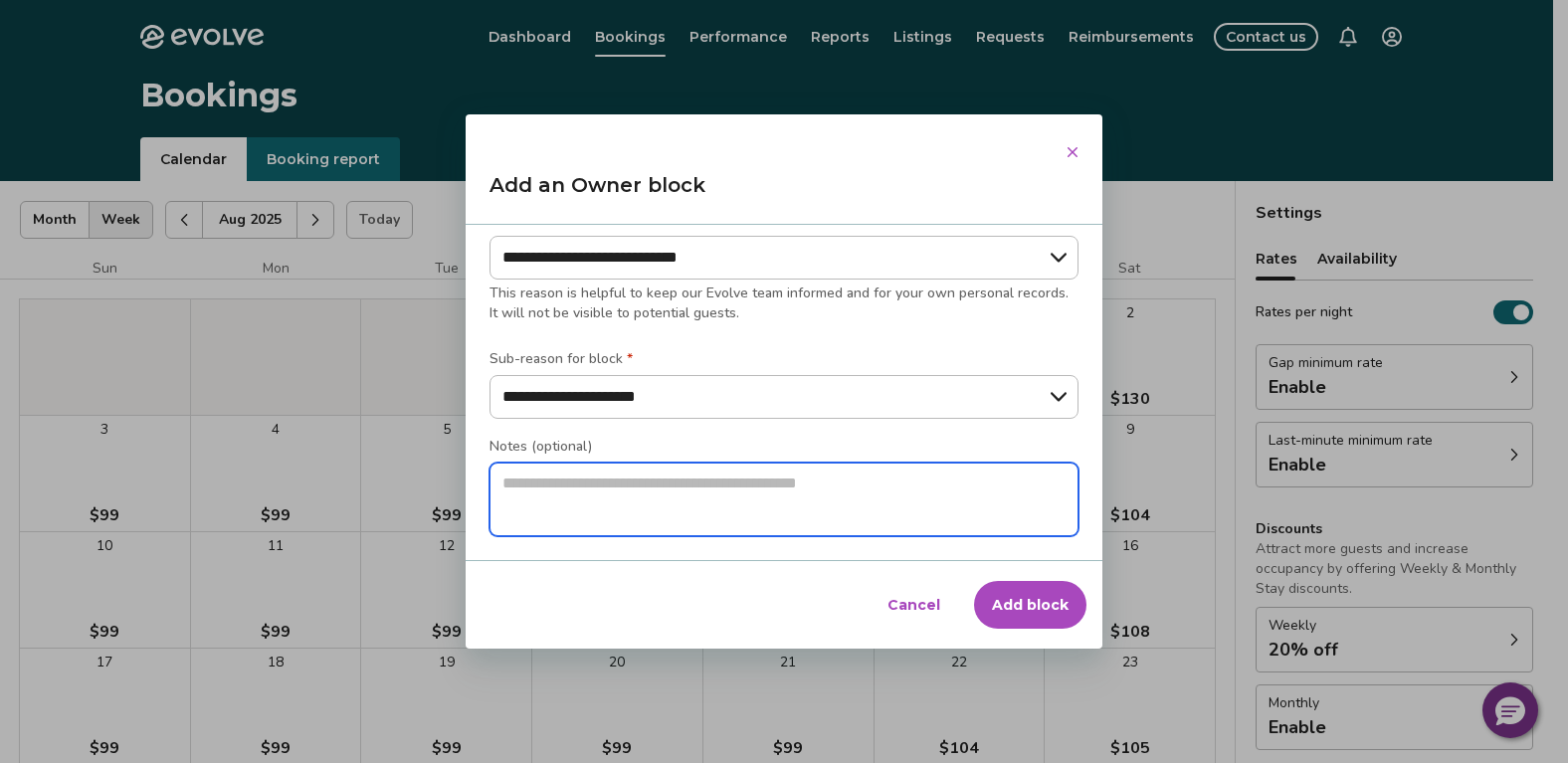 click at bounding box center (784, 499) 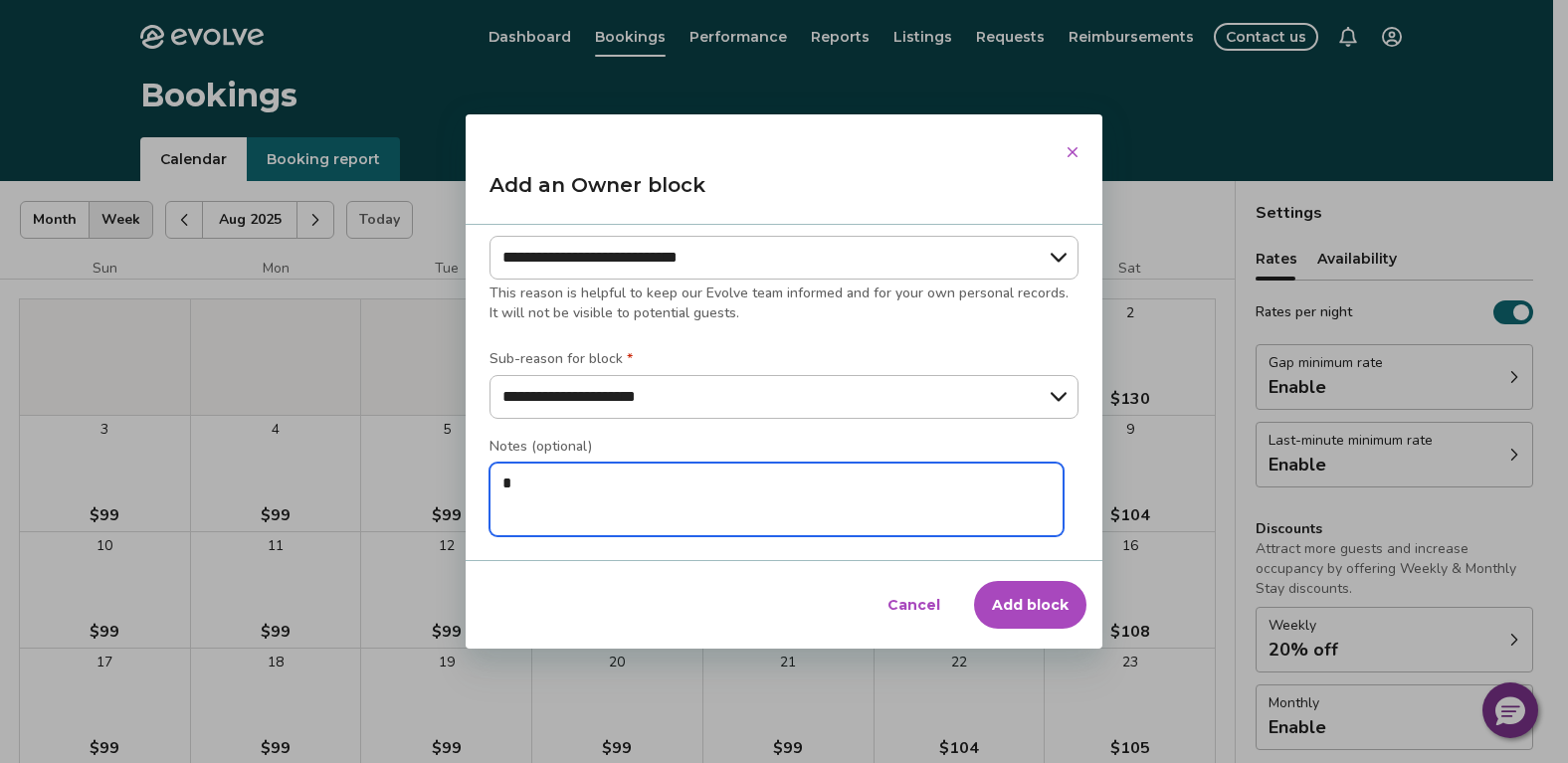 type on "*" 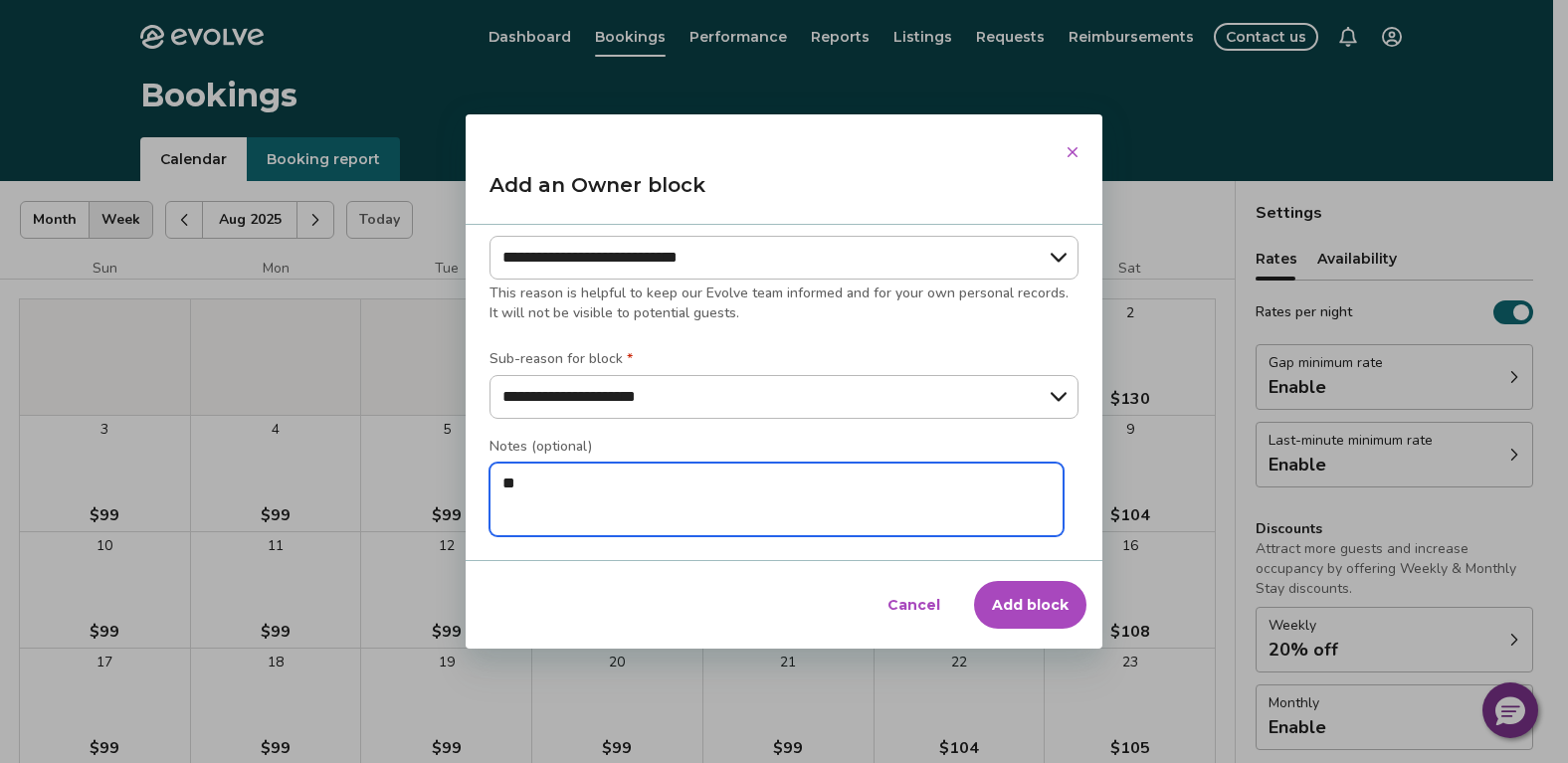 type on "*" 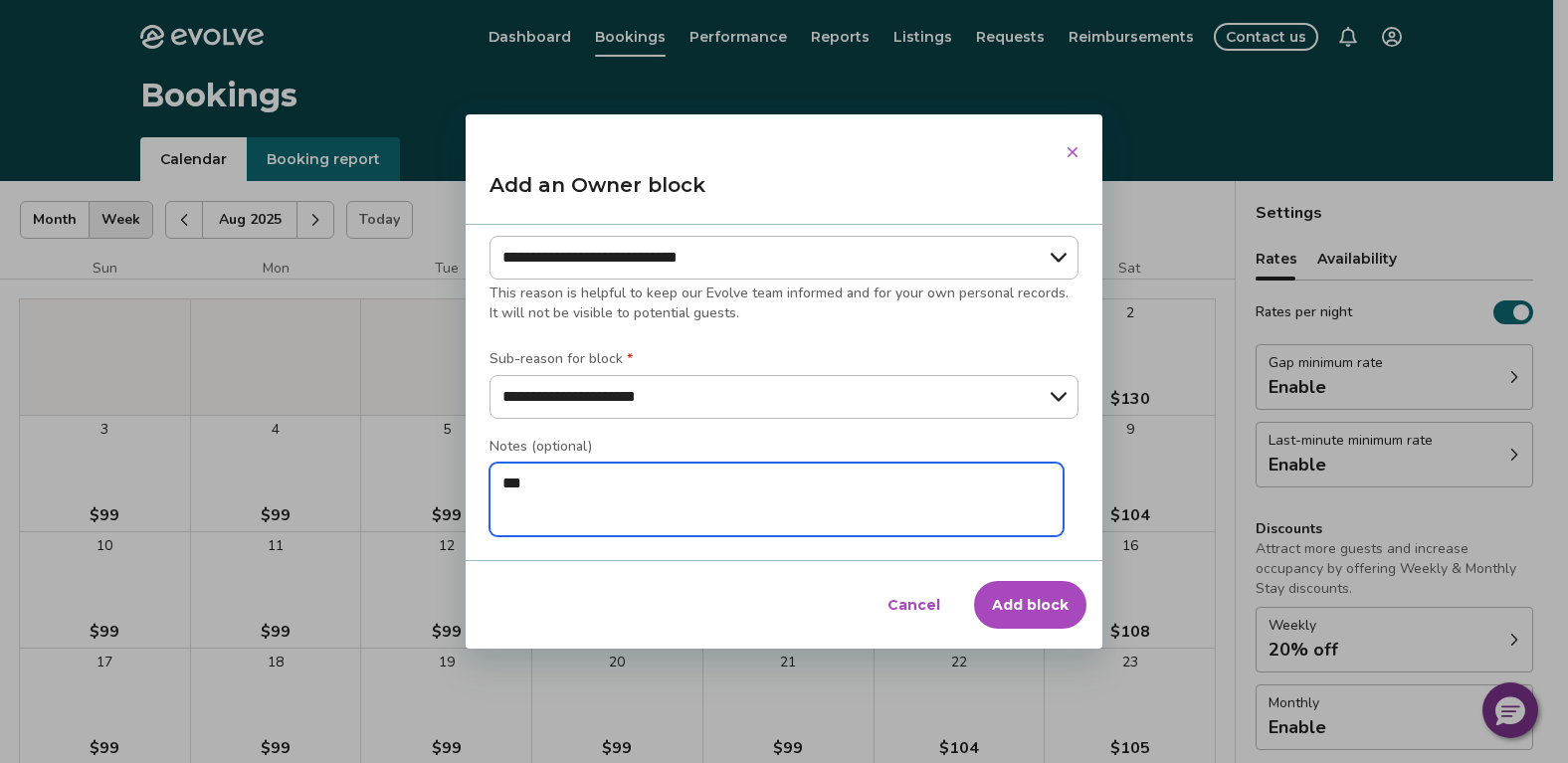type on "*" 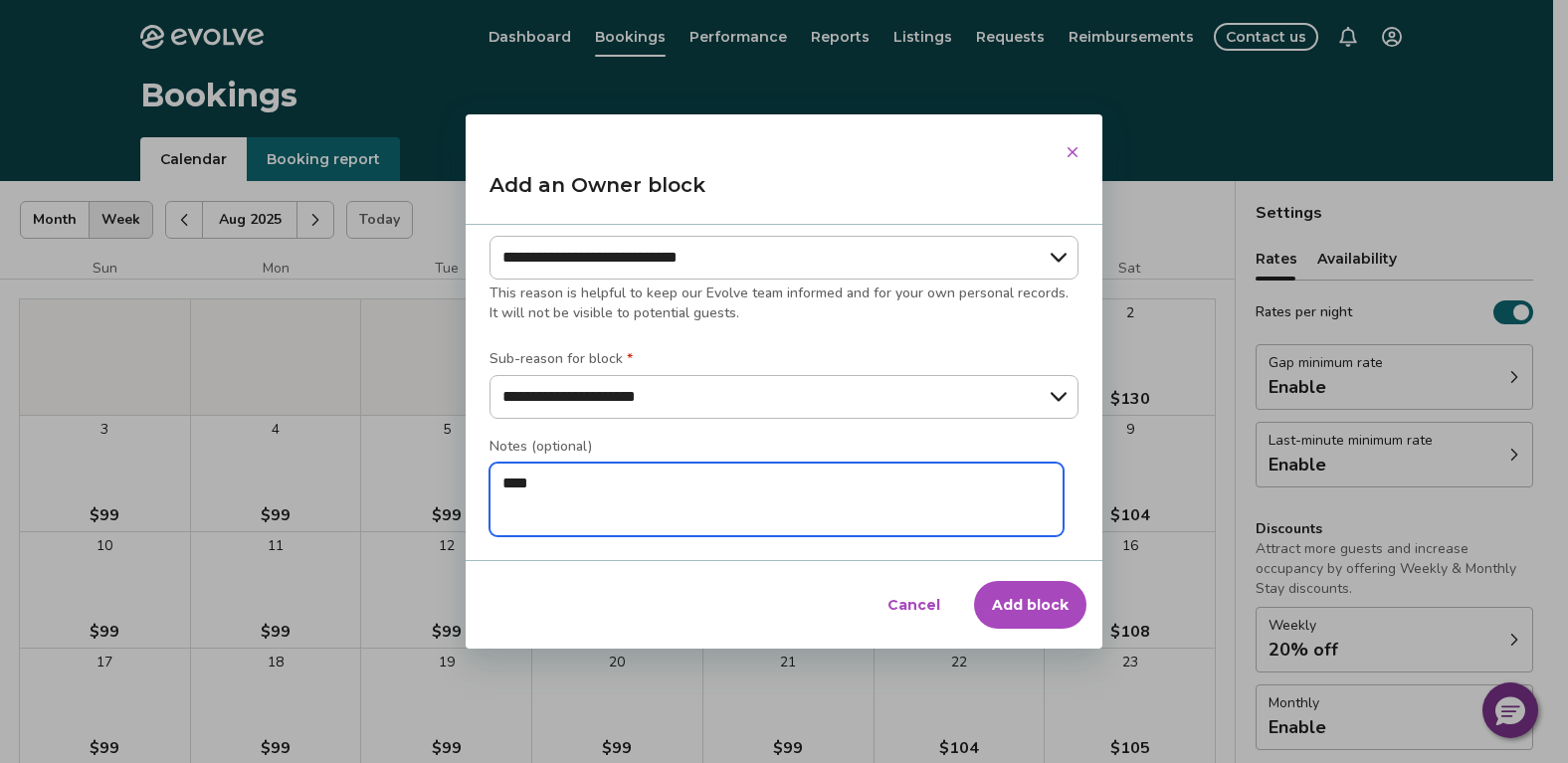 type on "*" 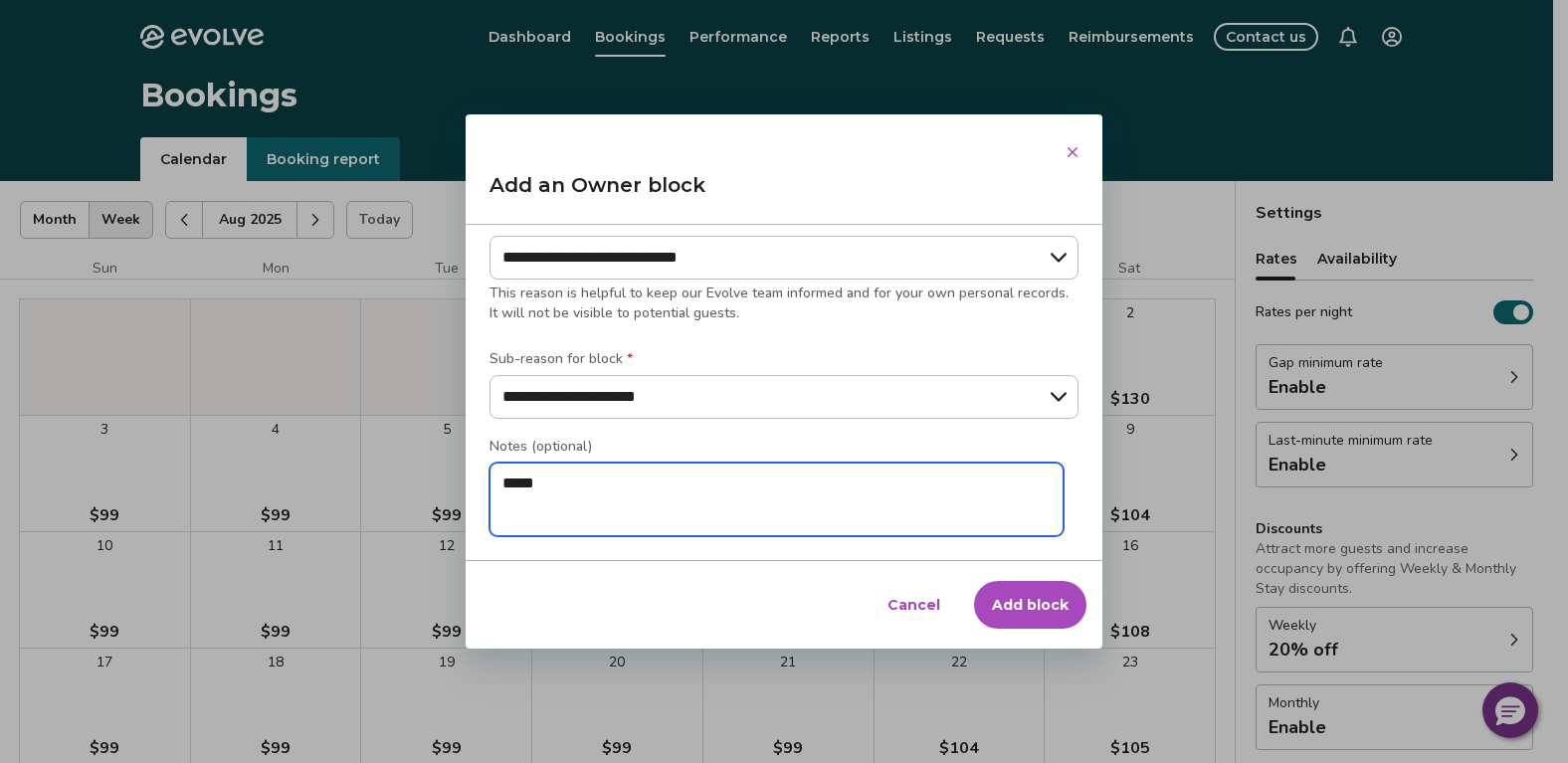 type on "*" 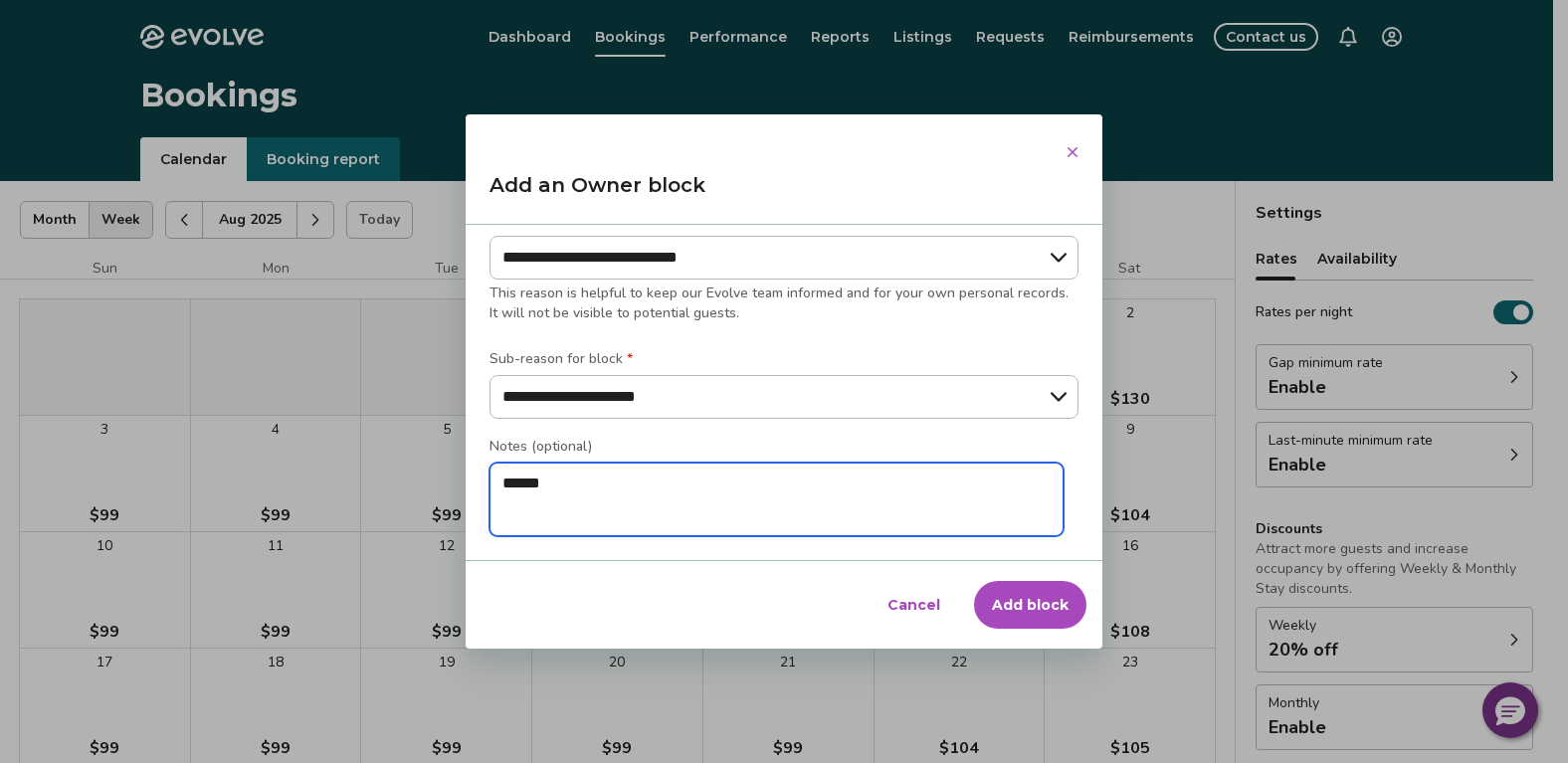 type on "*" 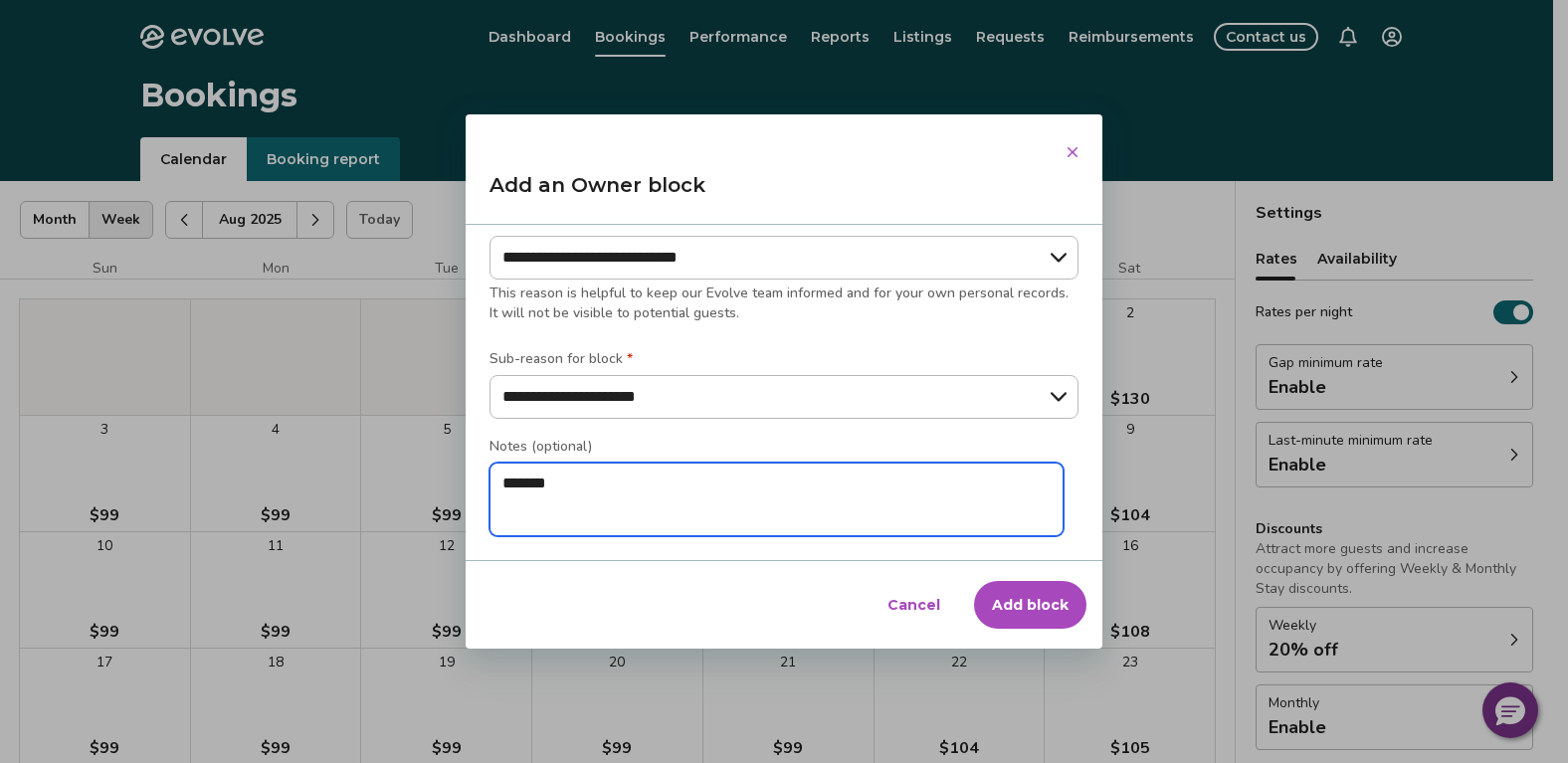 type on "*" 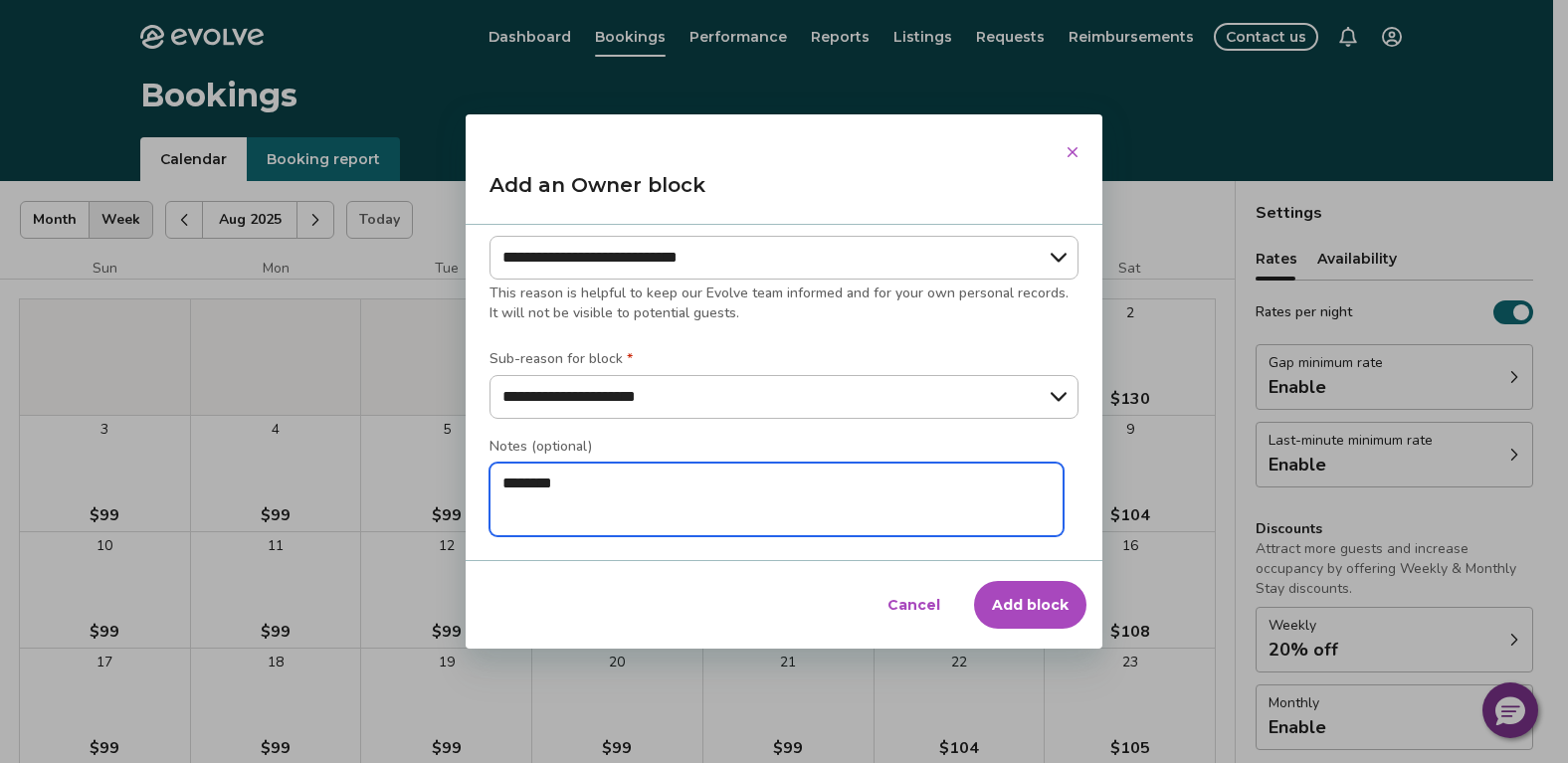 type on "*" 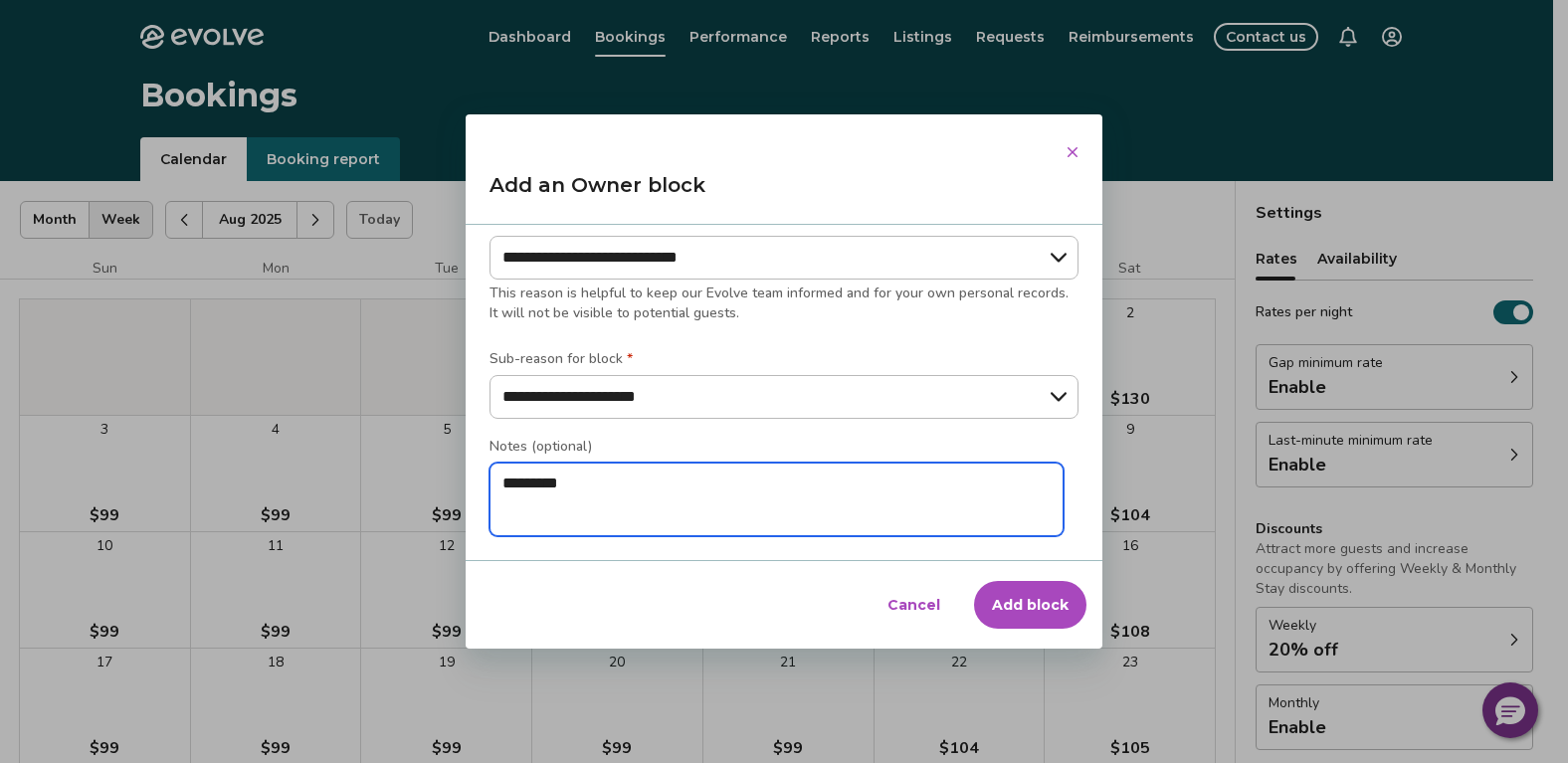 type on "*" 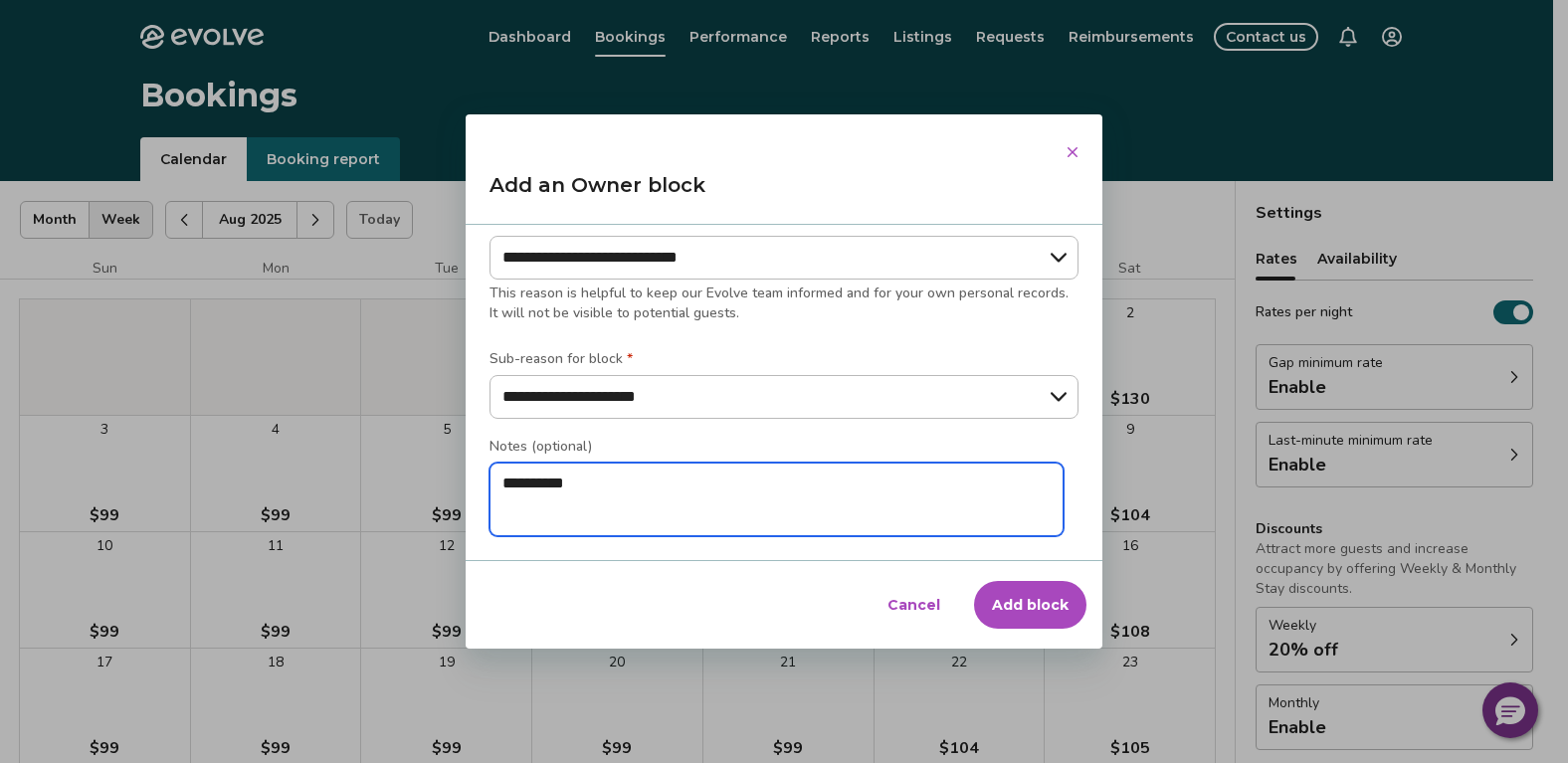 type on "*" 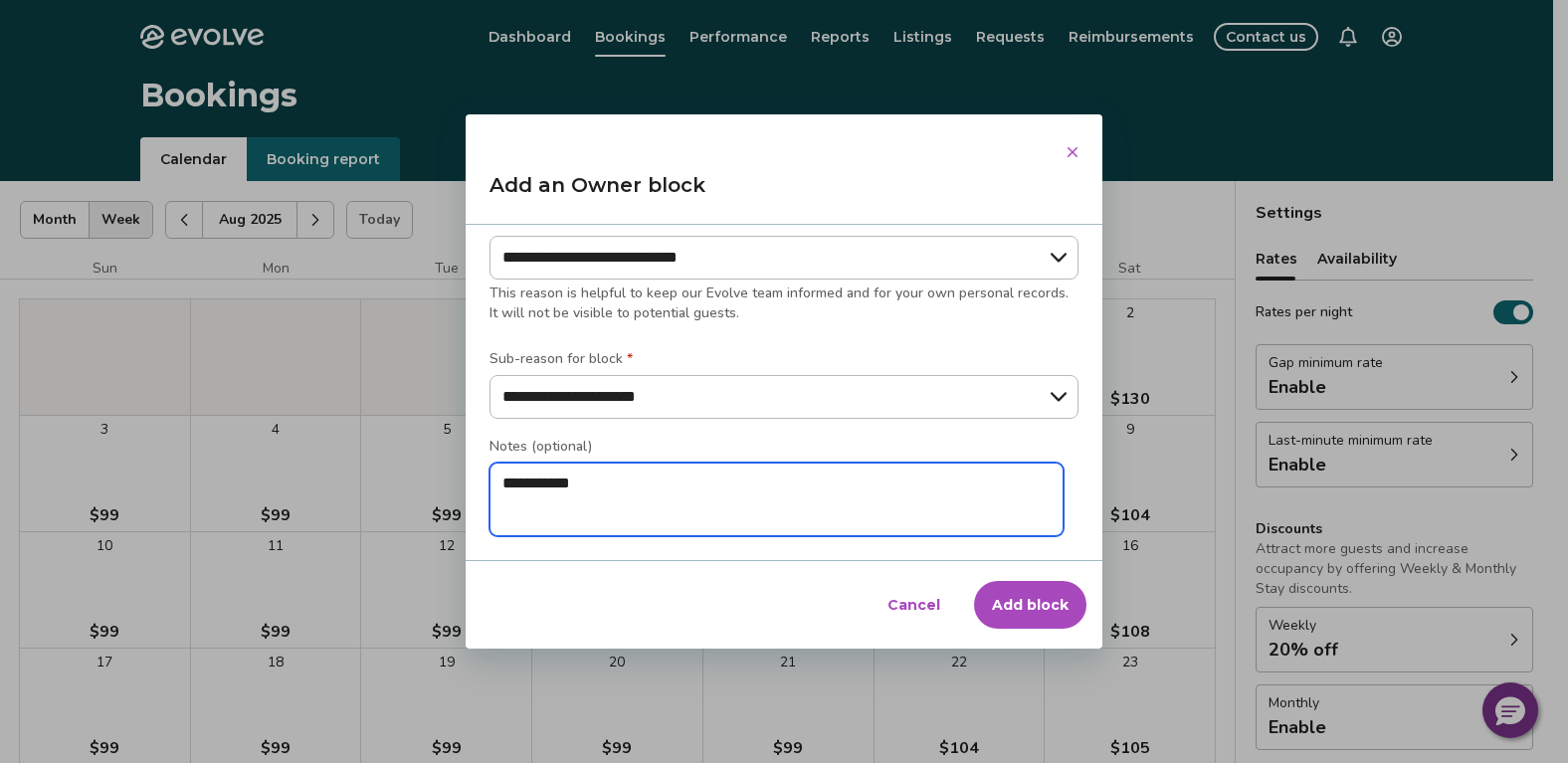 type on "*" 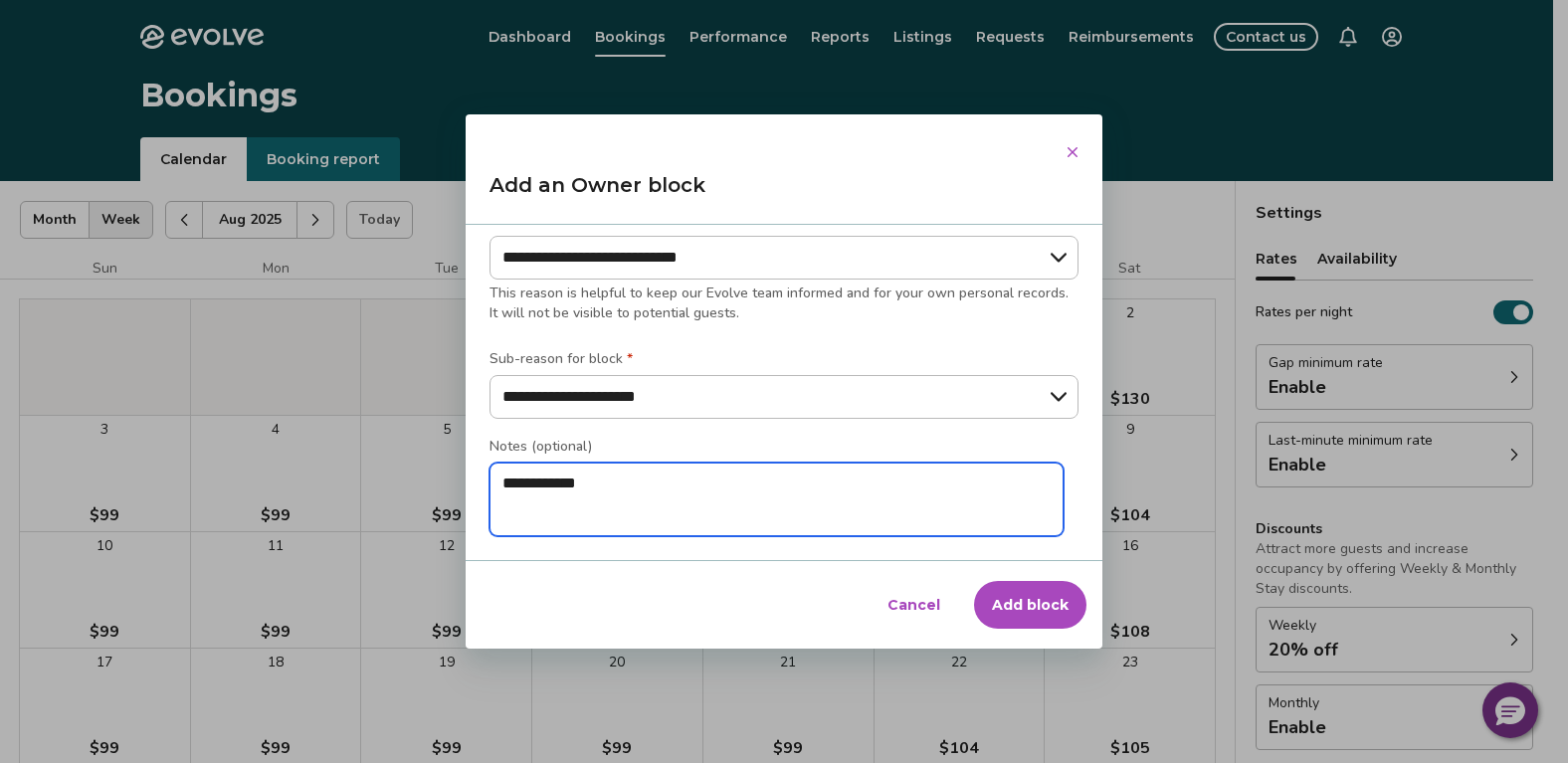 type on "*" 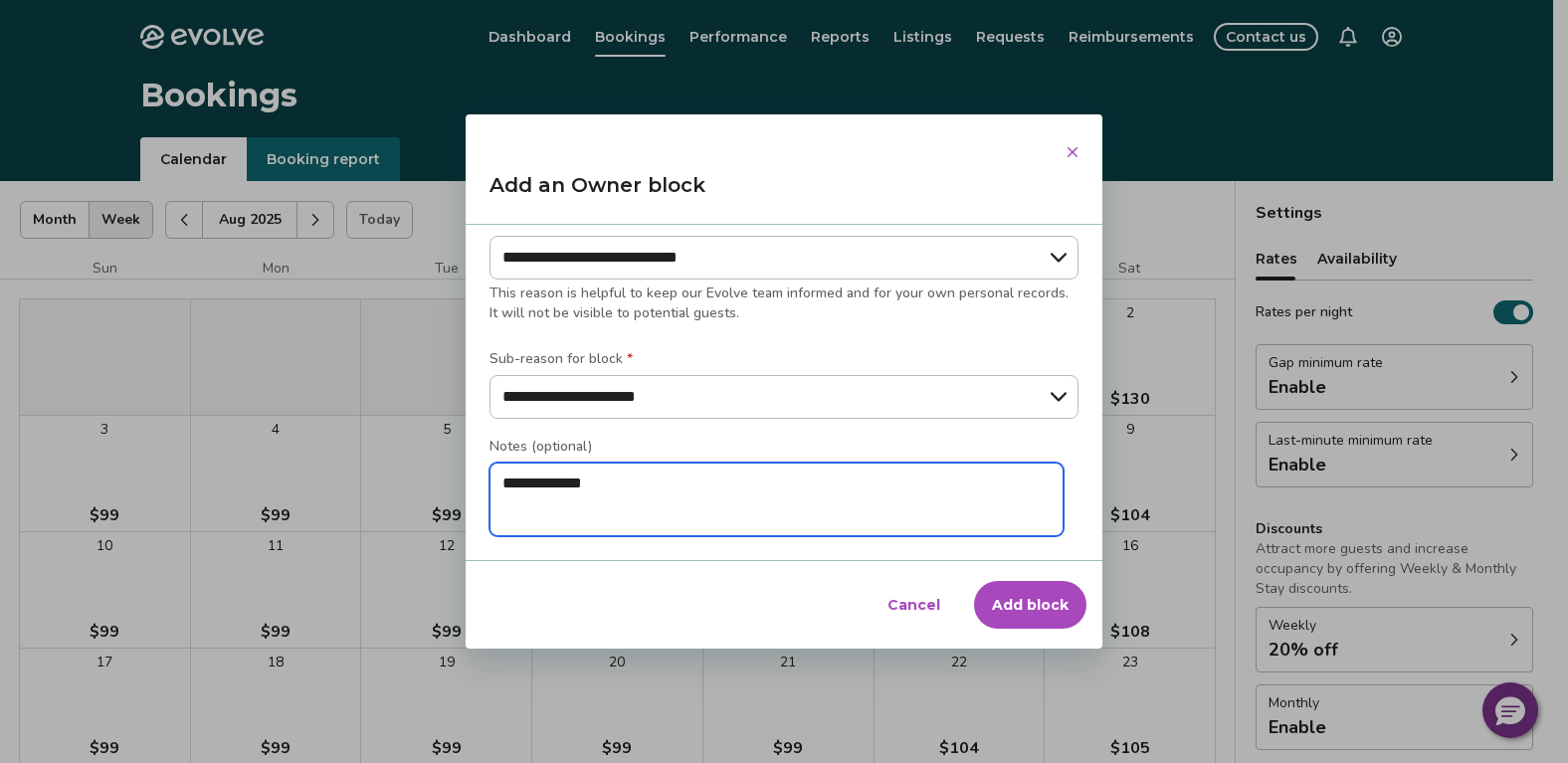 type on "*" 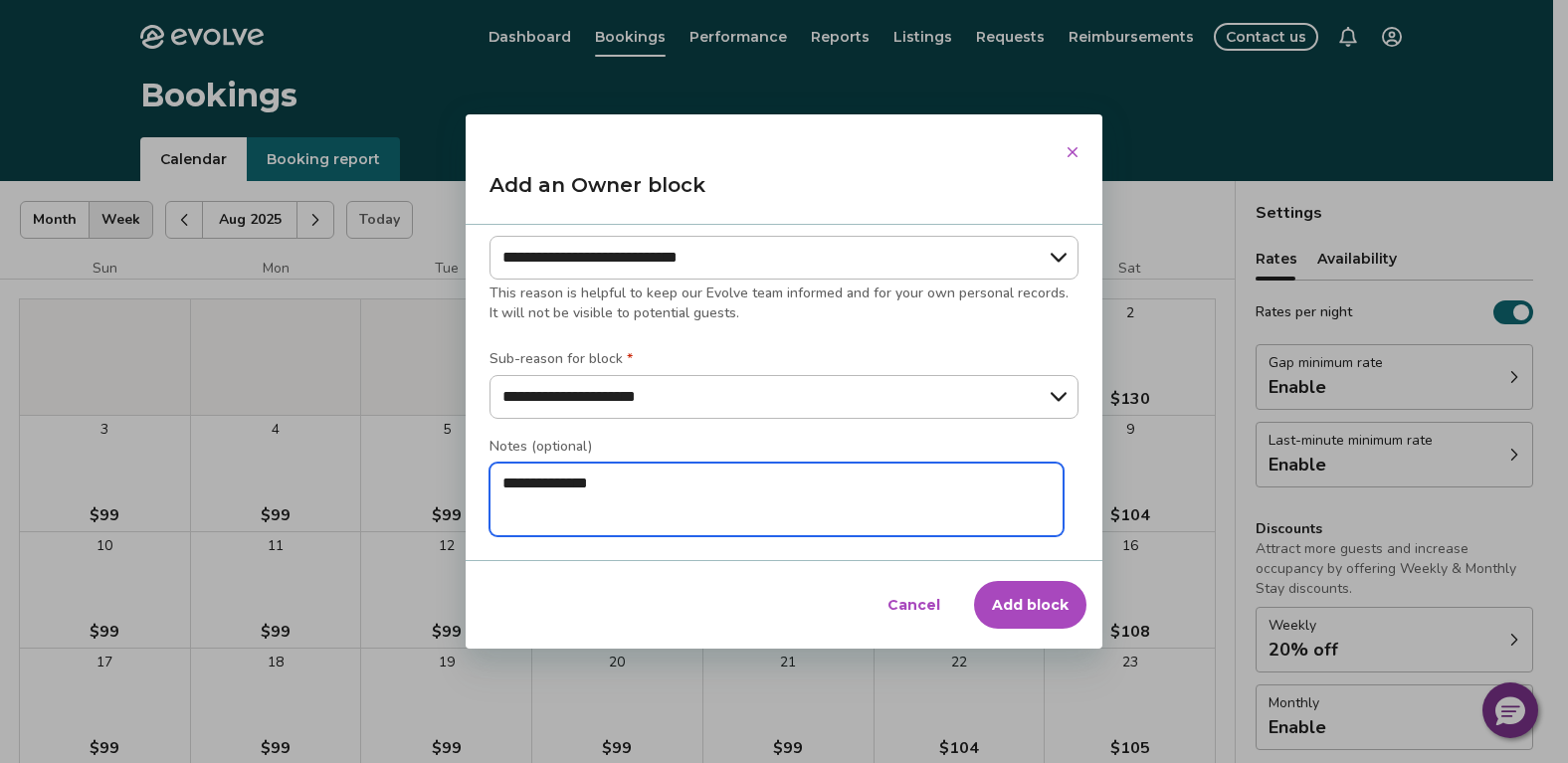 type on "*" 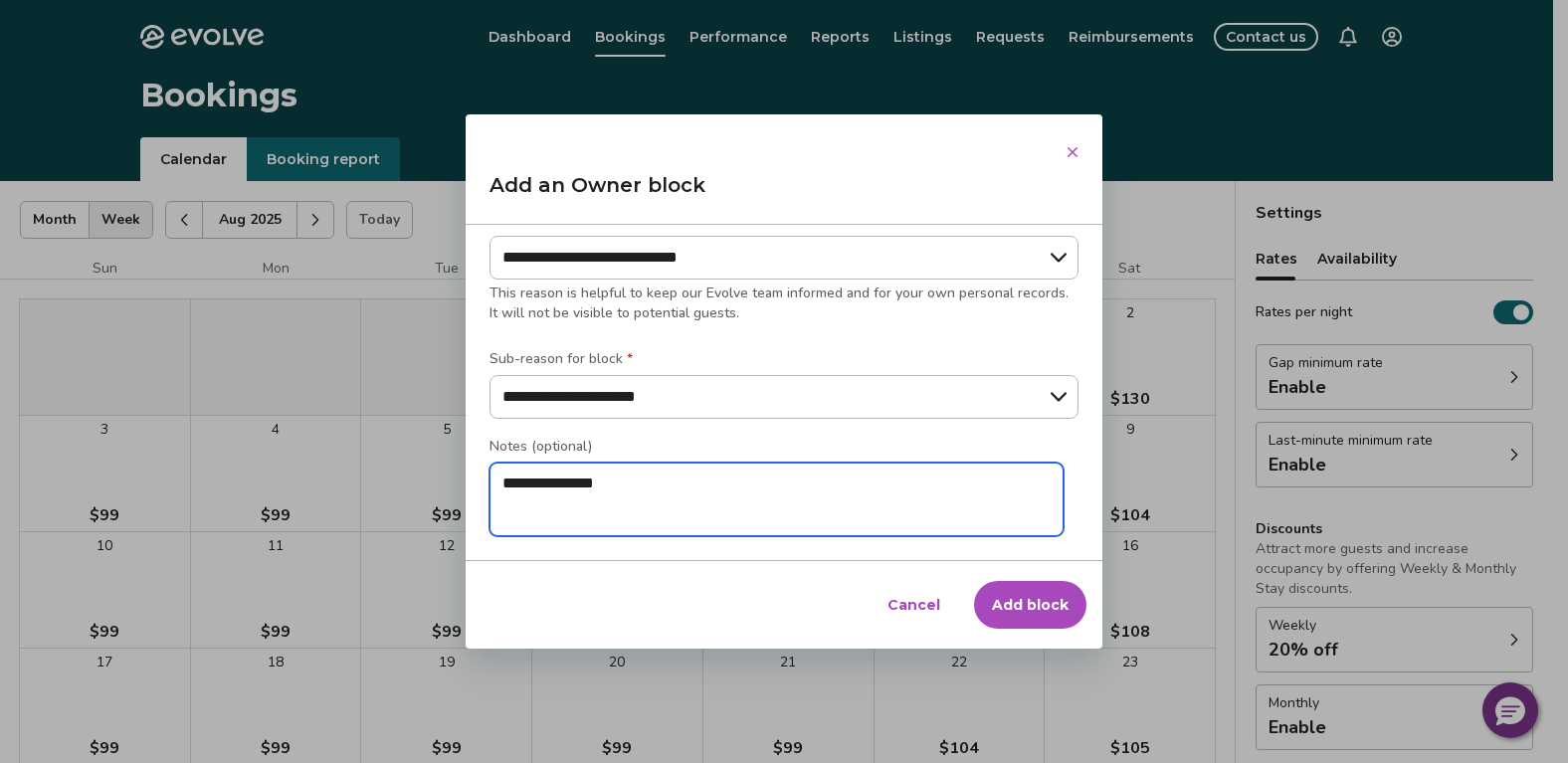 type on "*" 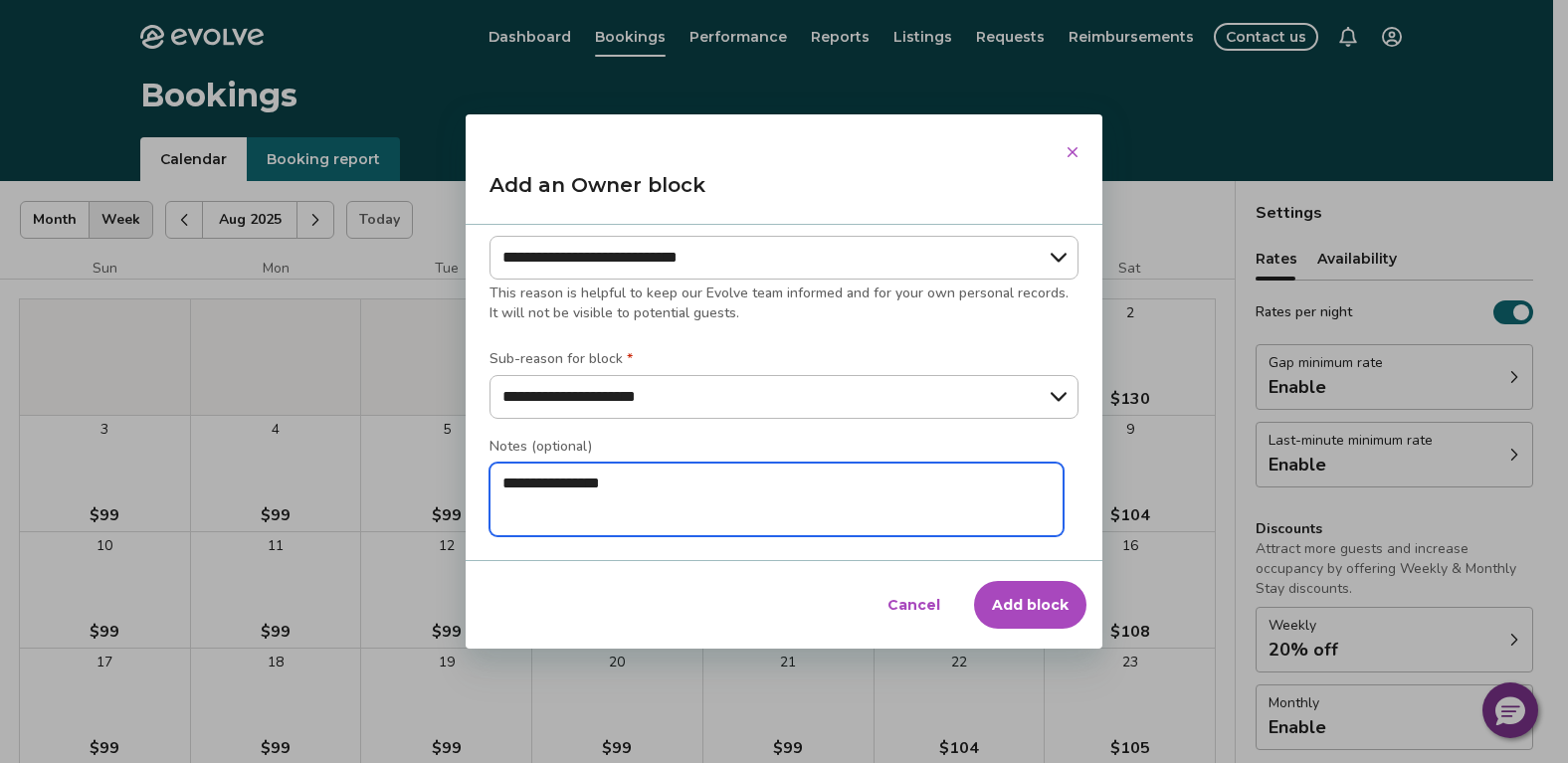 type on "*" 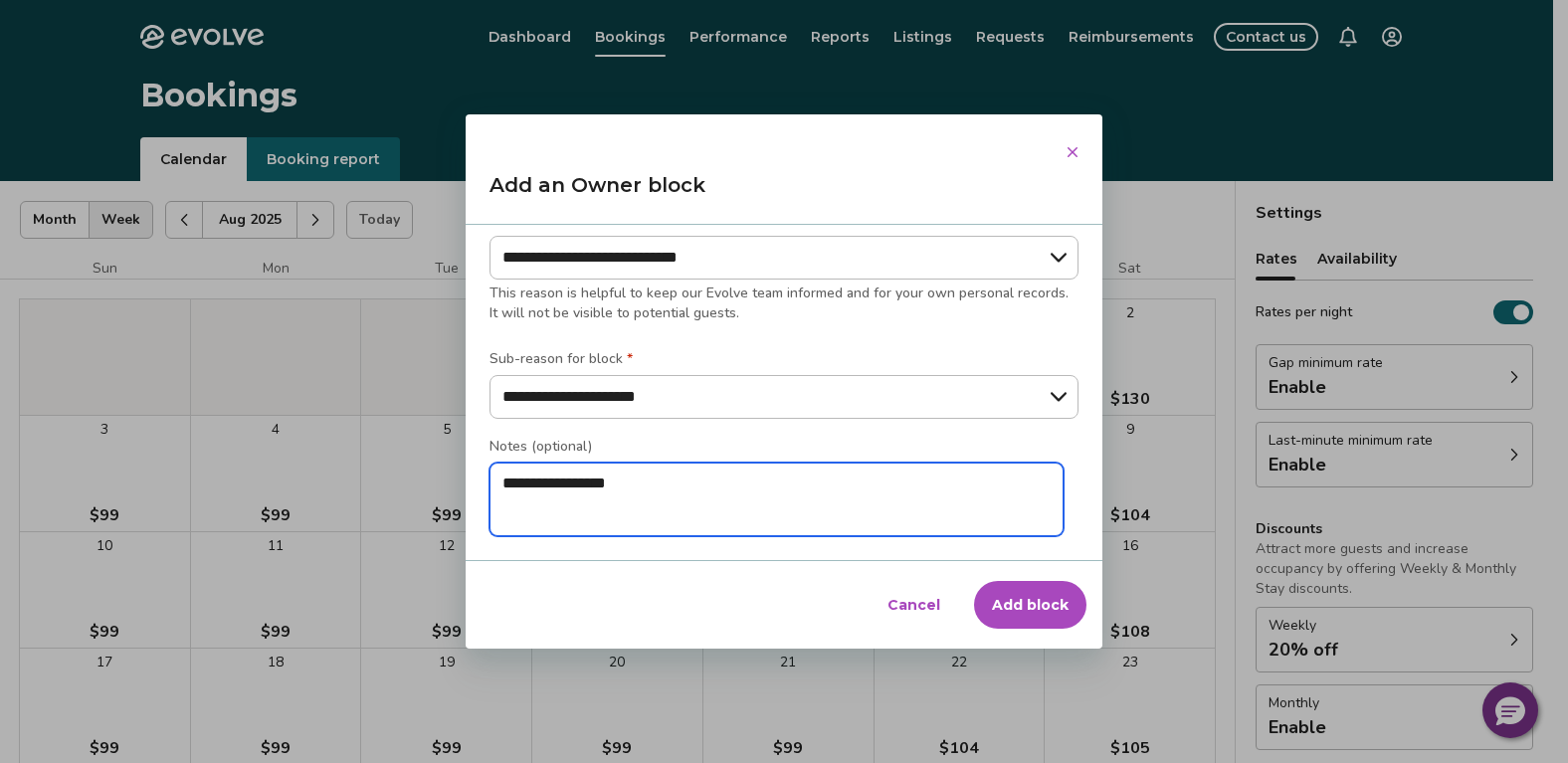 type on "*" 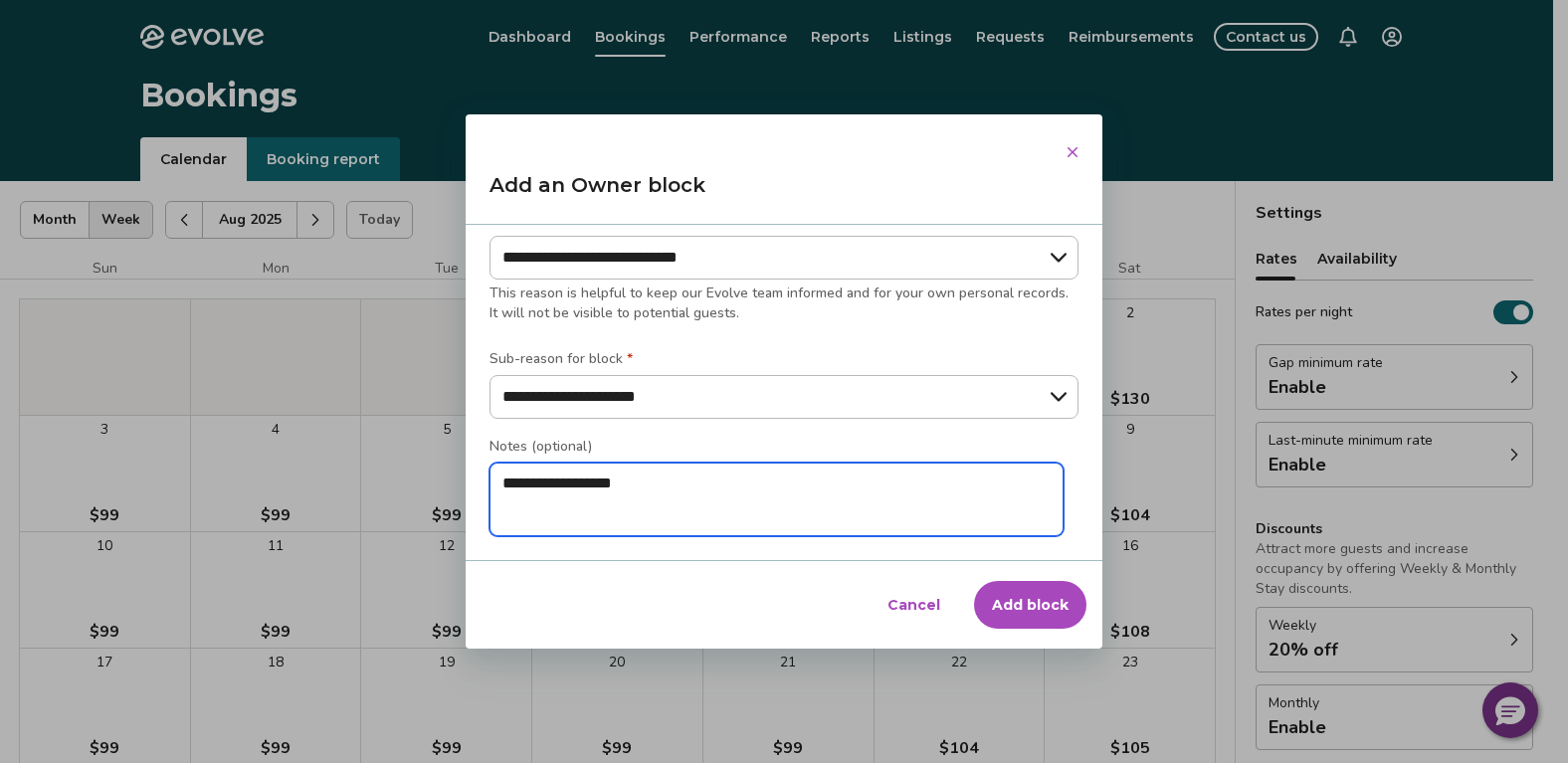 type on "*" 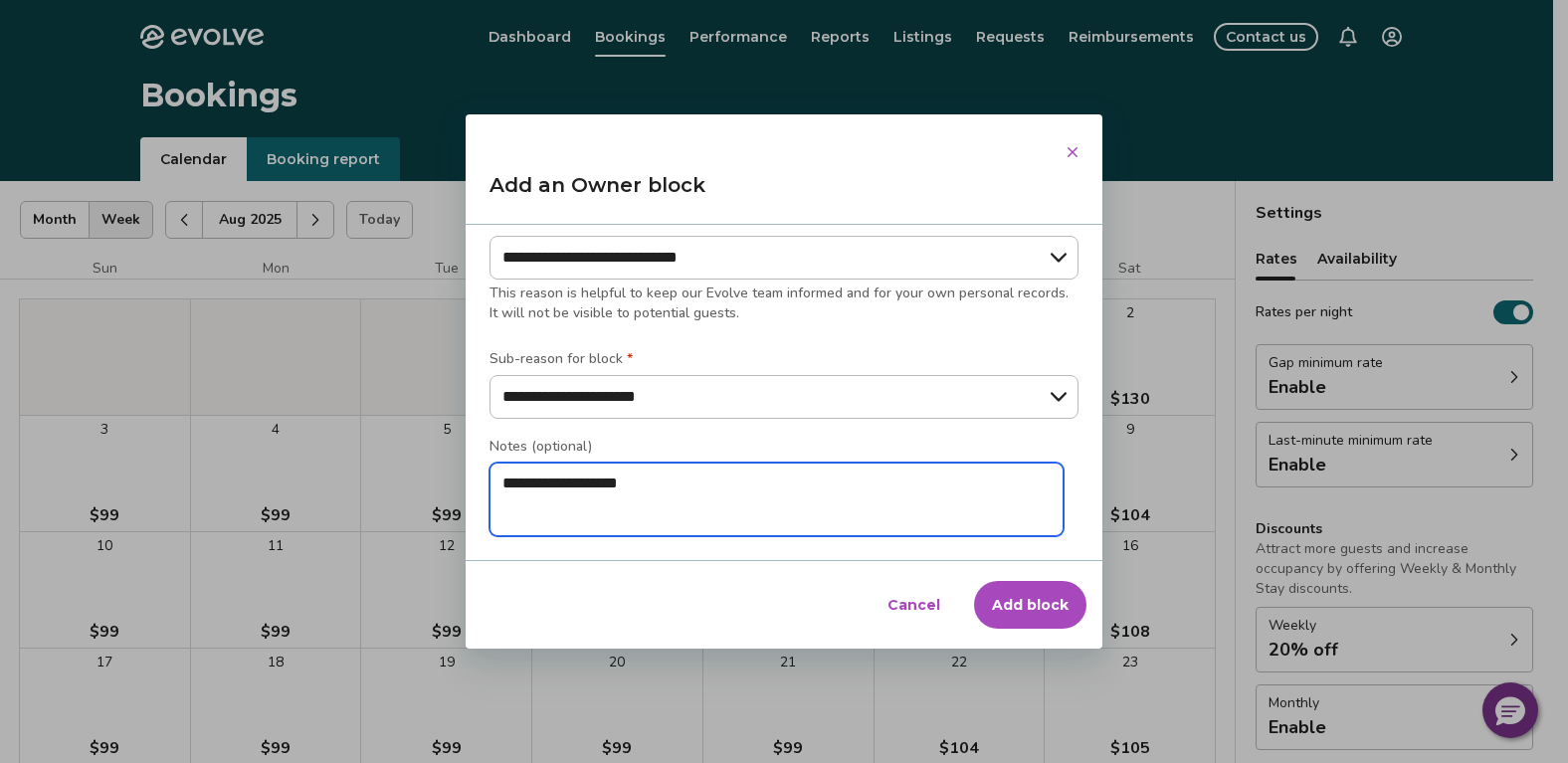 type on "*" 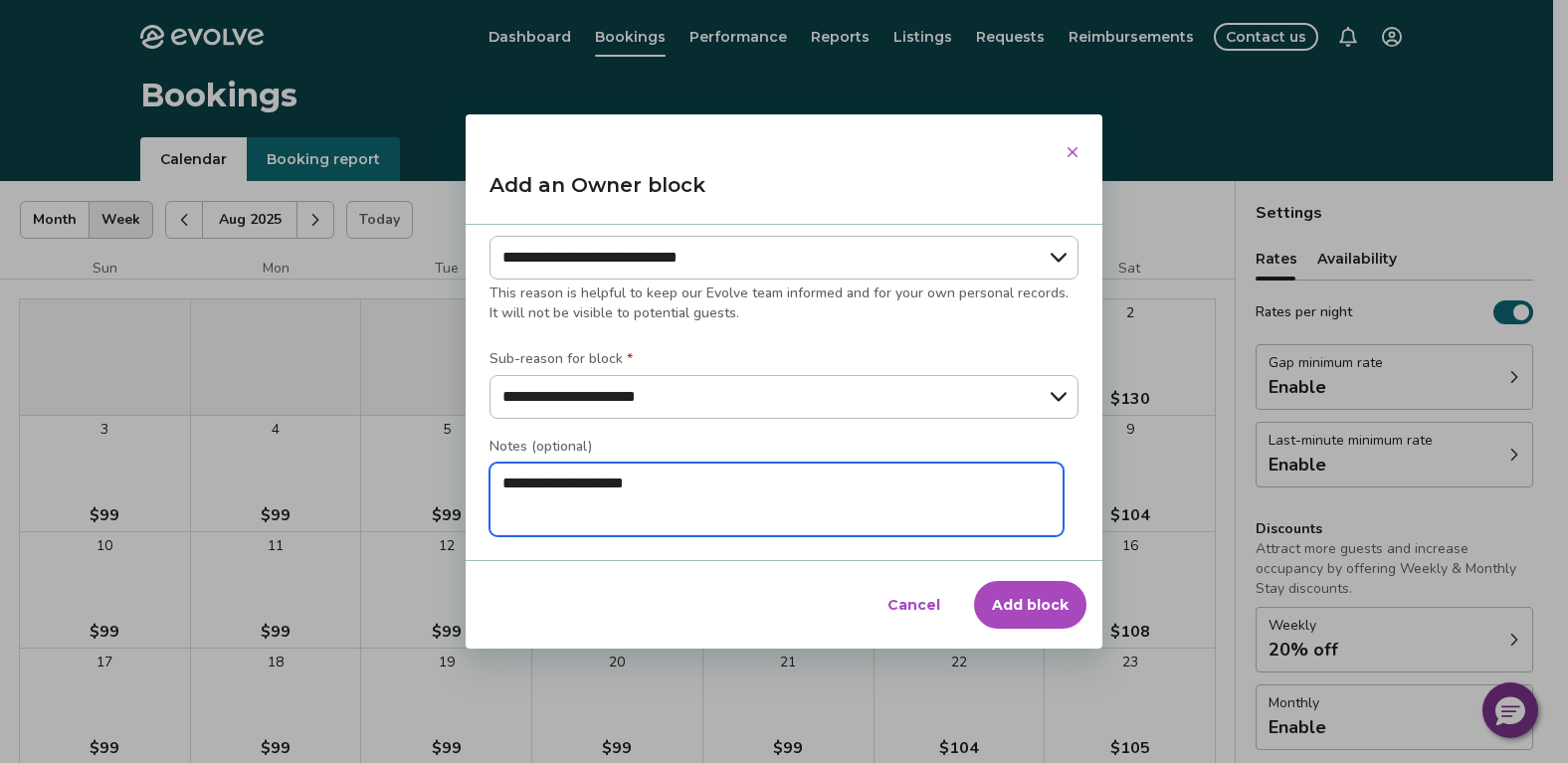 type on "*" 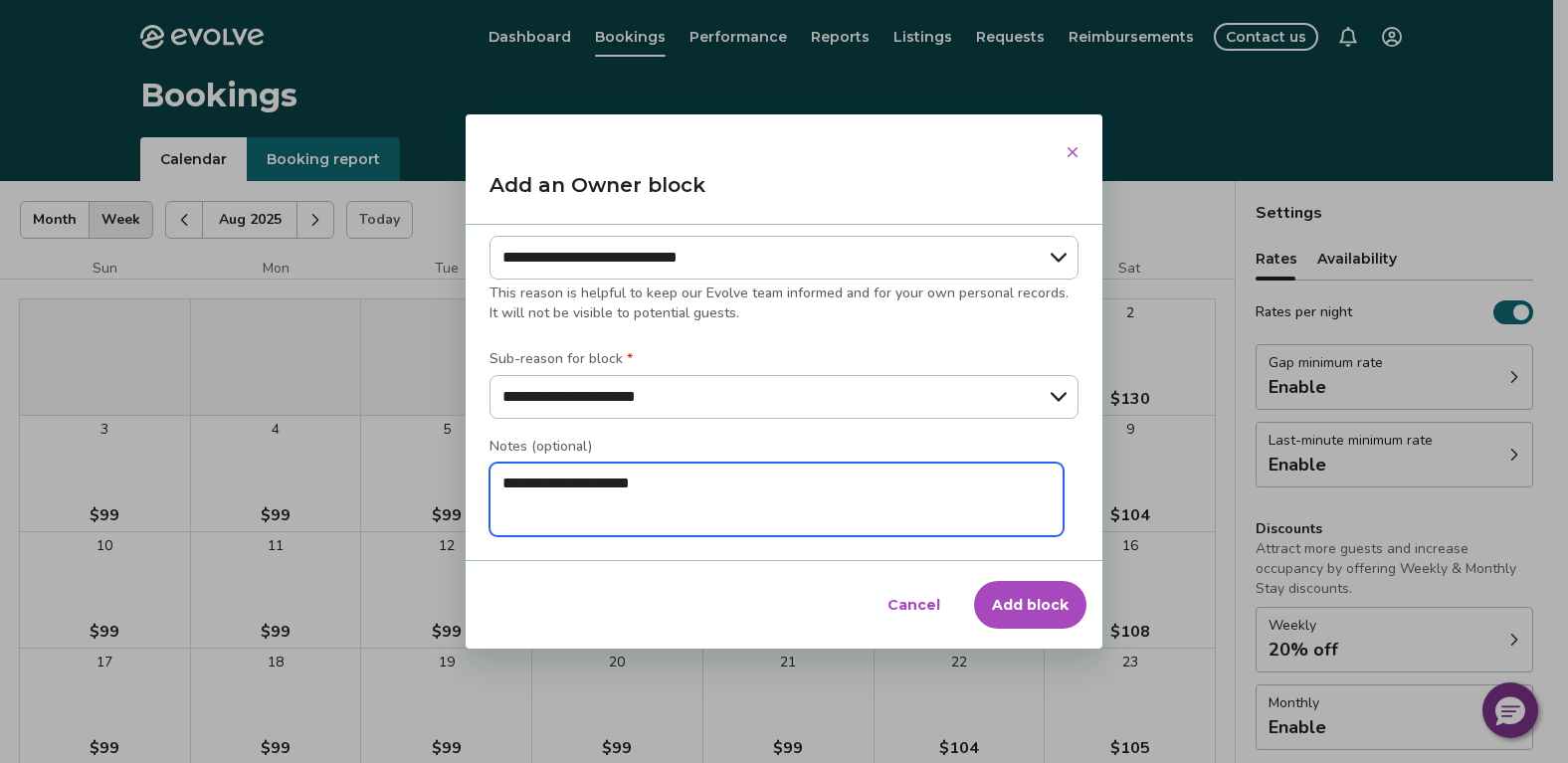 type on "*" 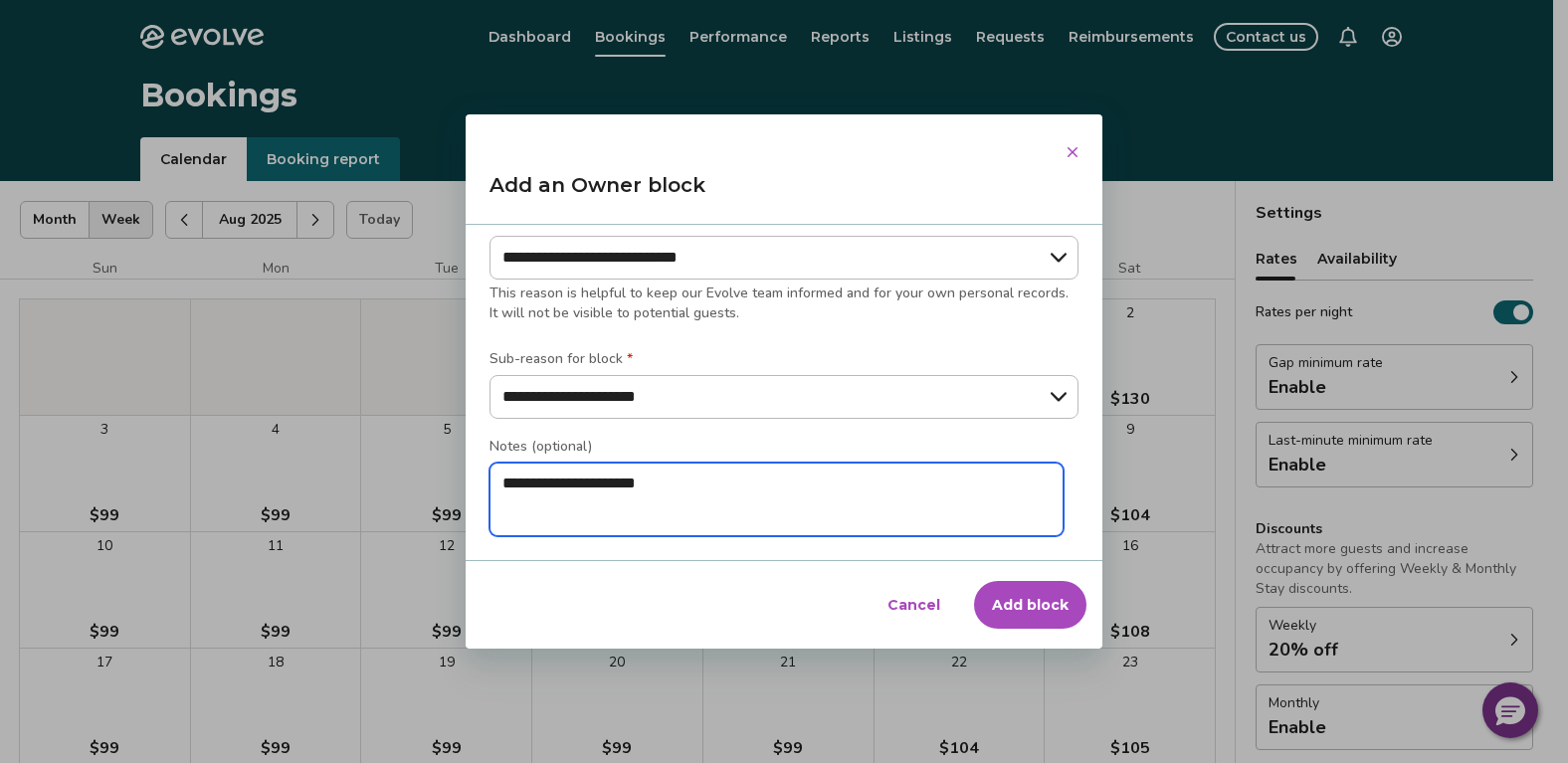 type on "*" 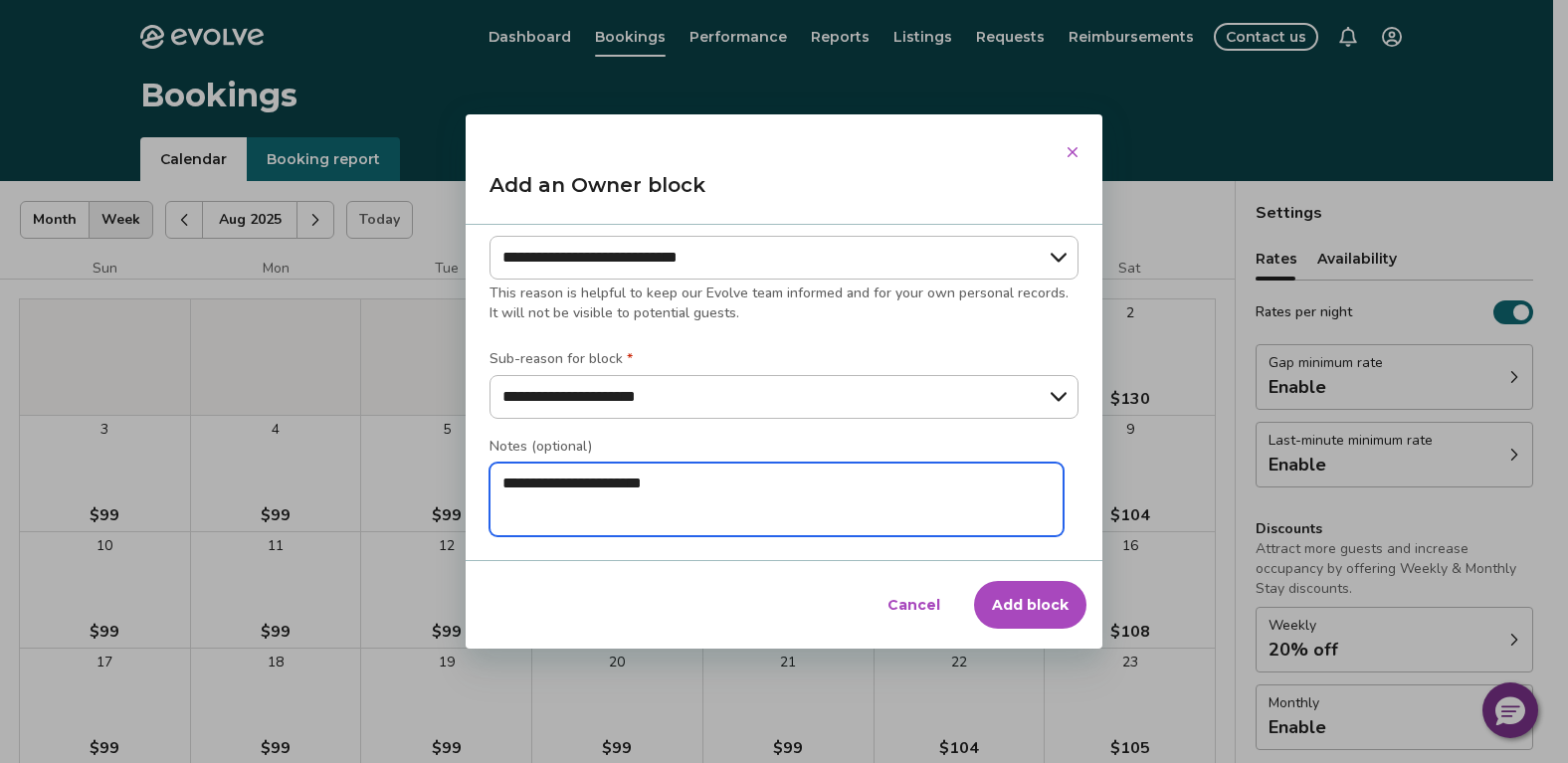 type on "*" 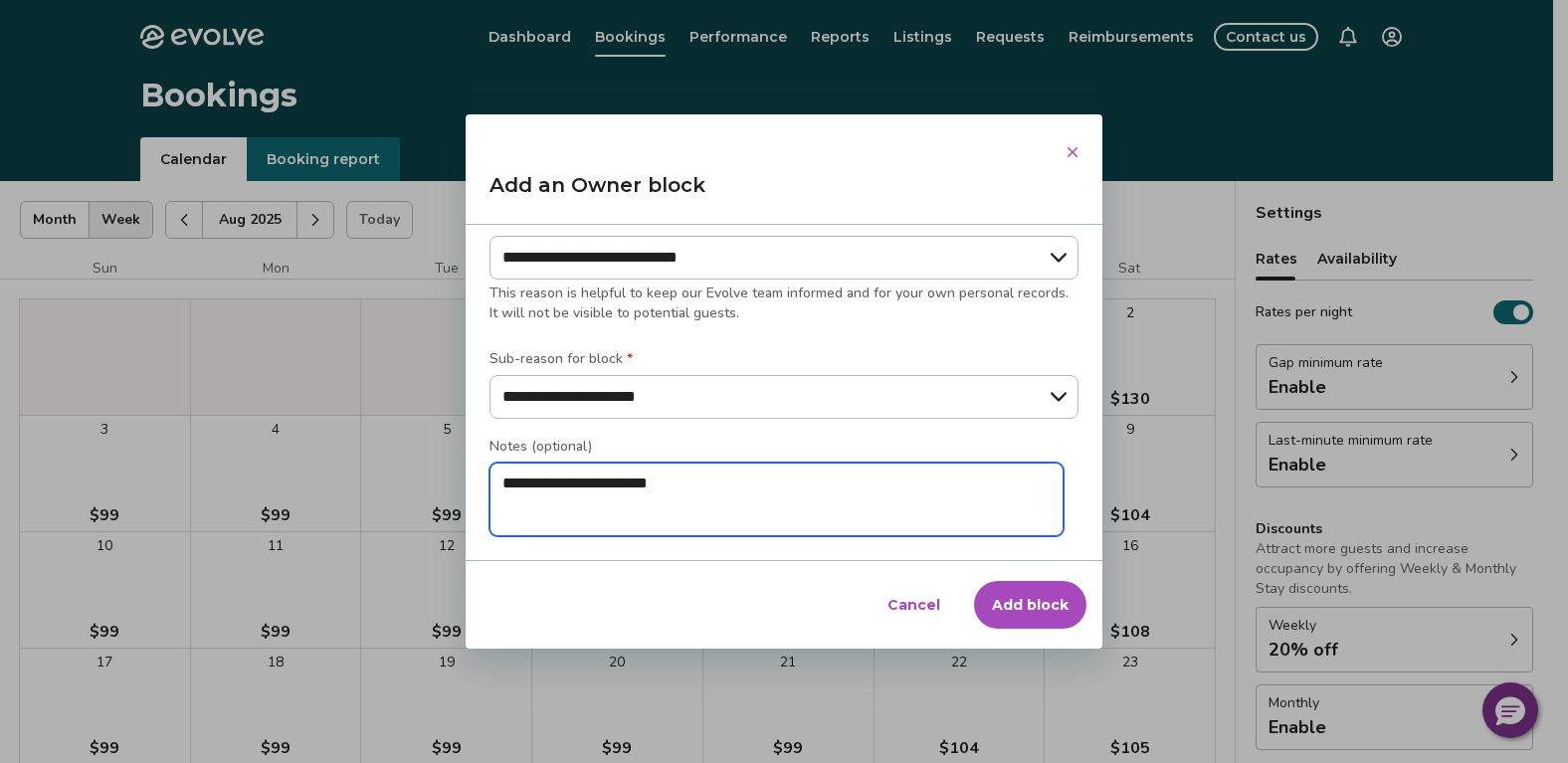 type on "*" 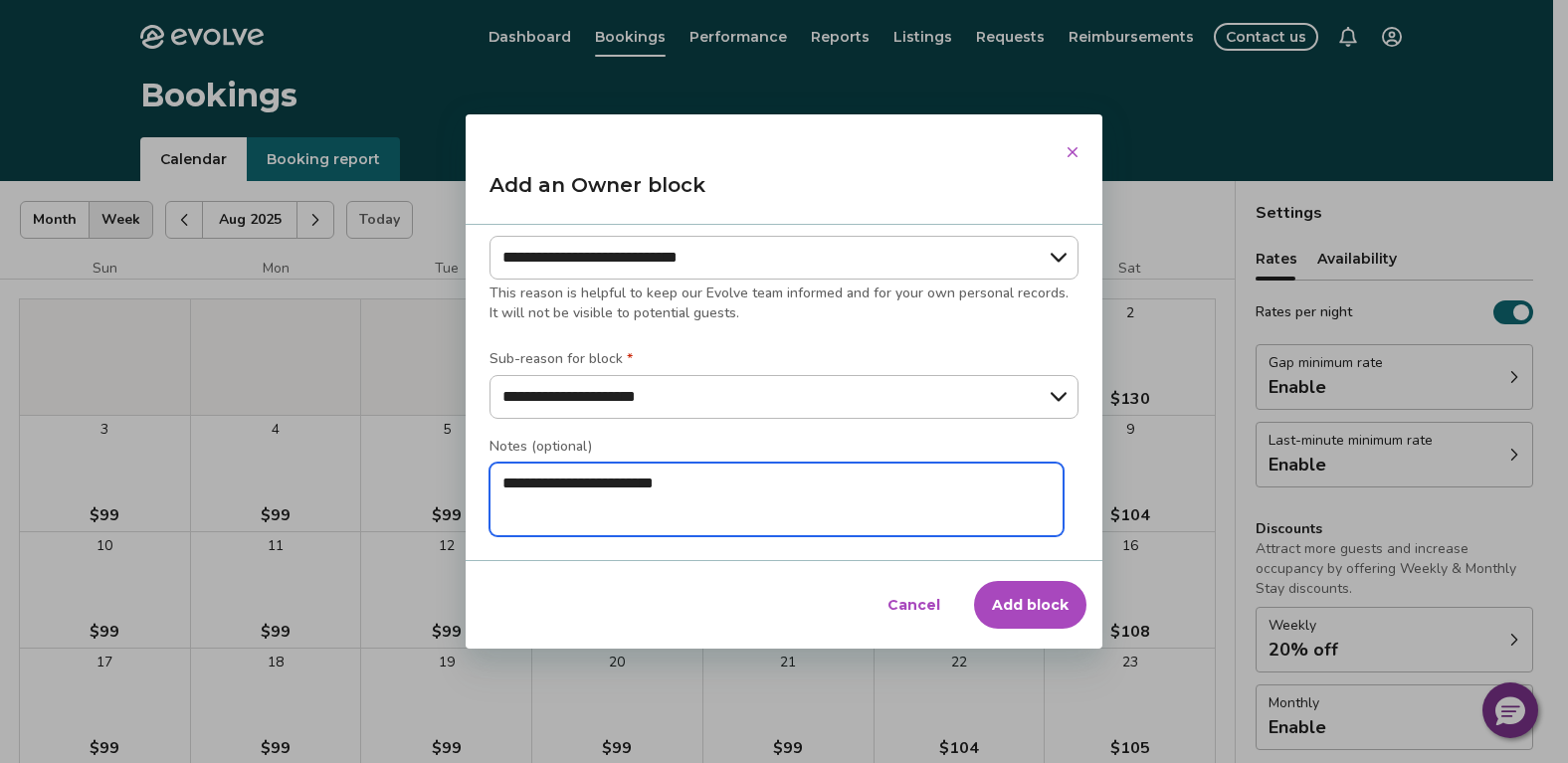 type on "*" 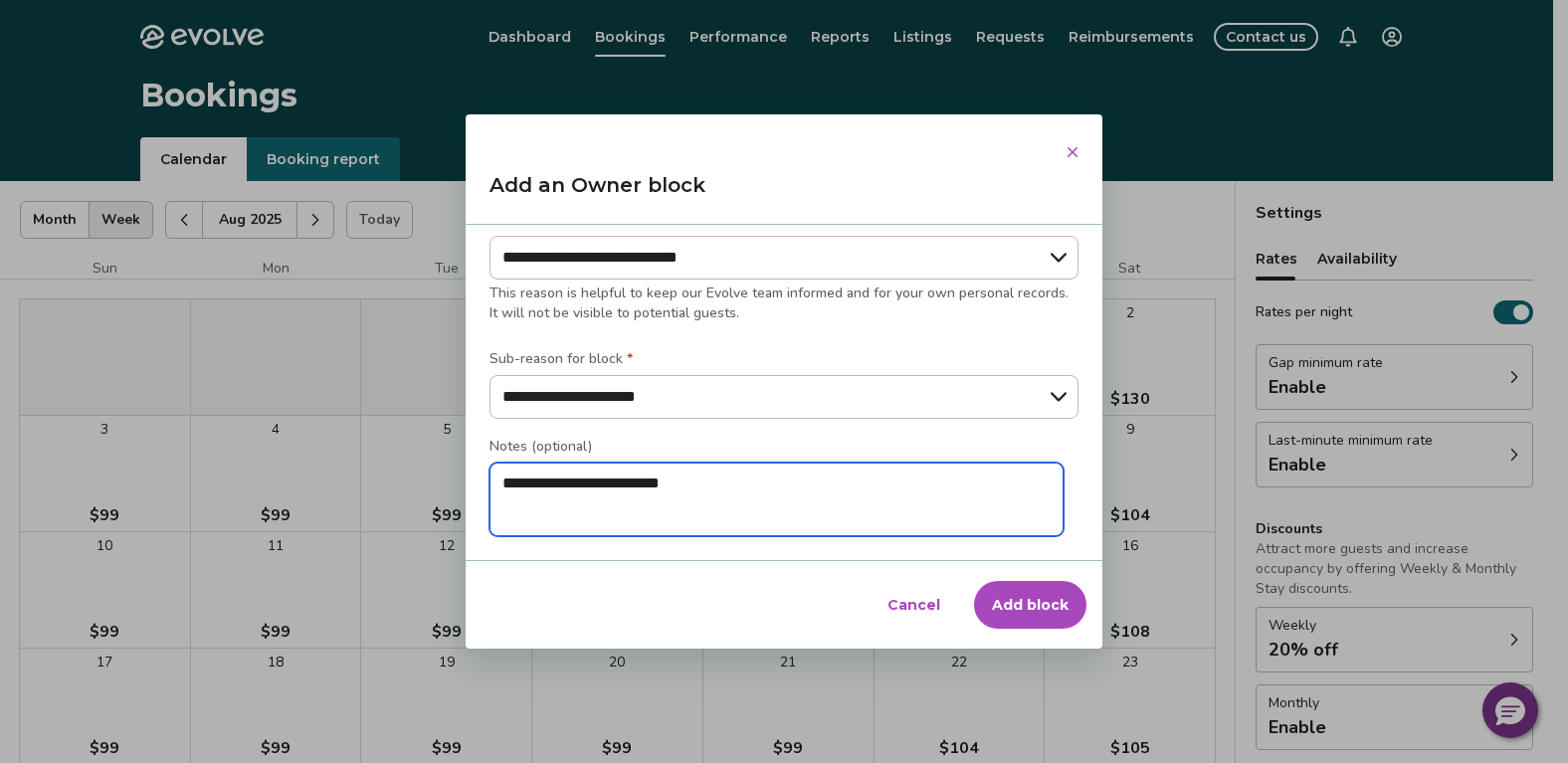 type on "*" 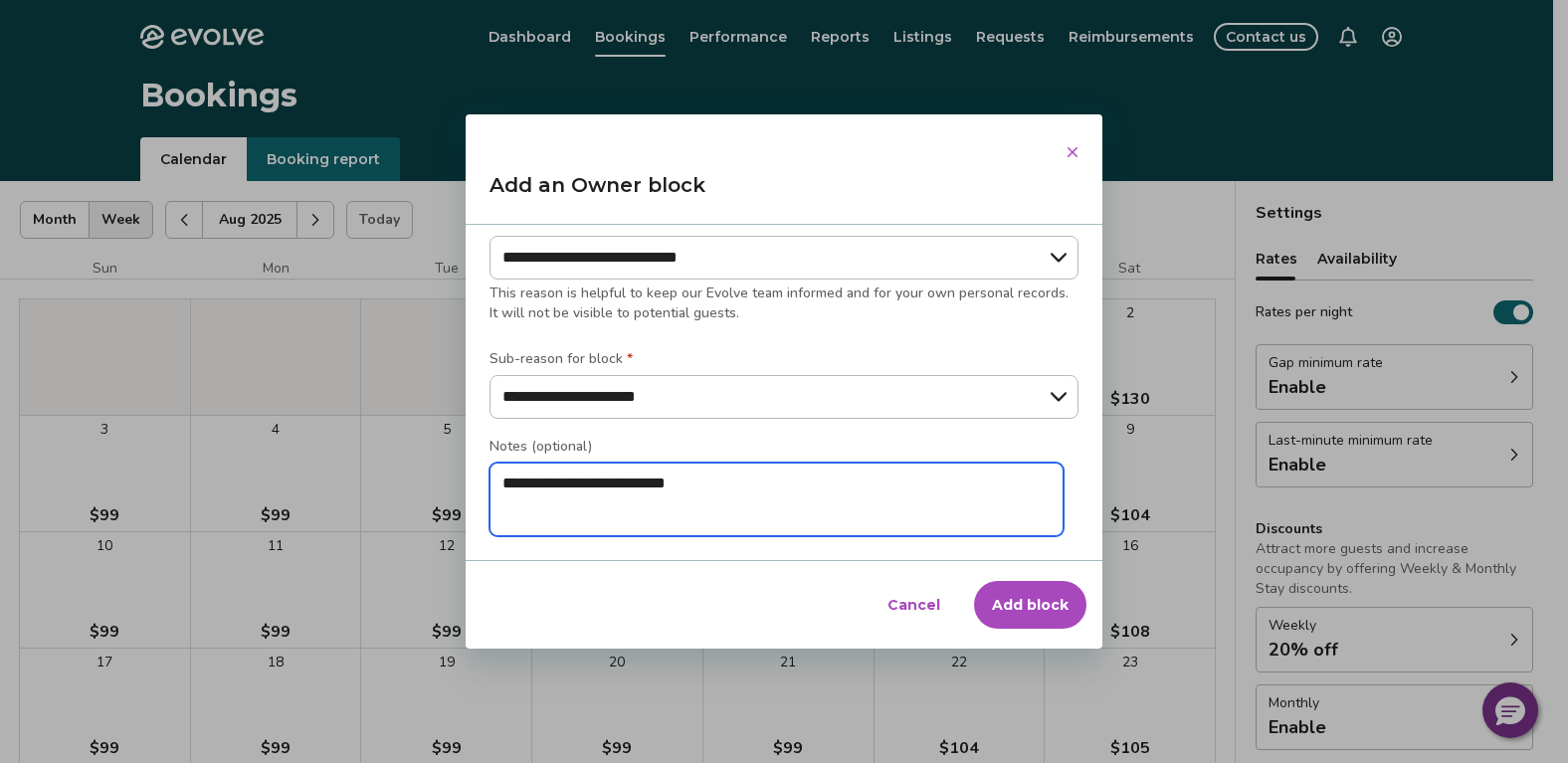 type on "*" 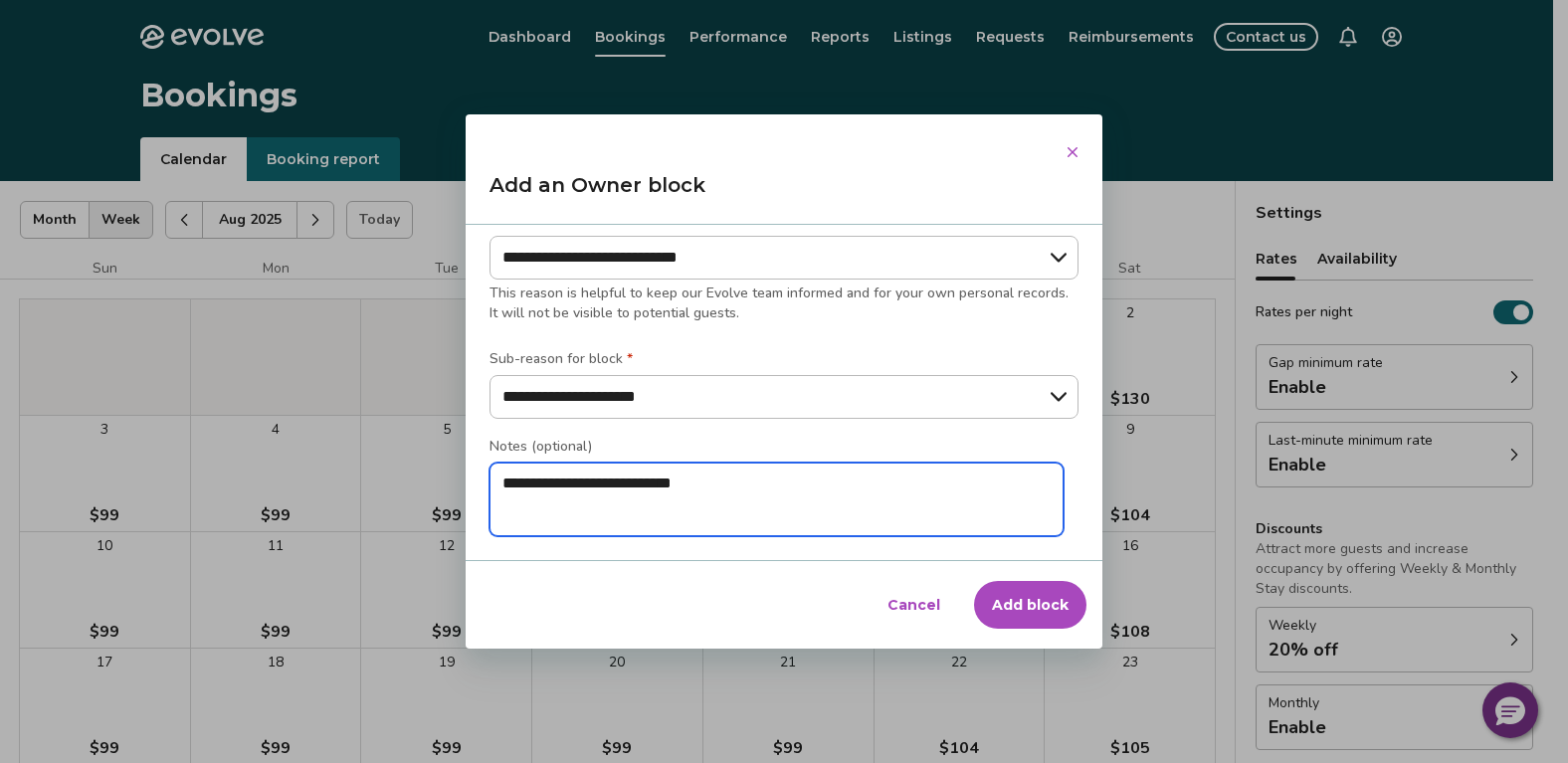 type on "*" 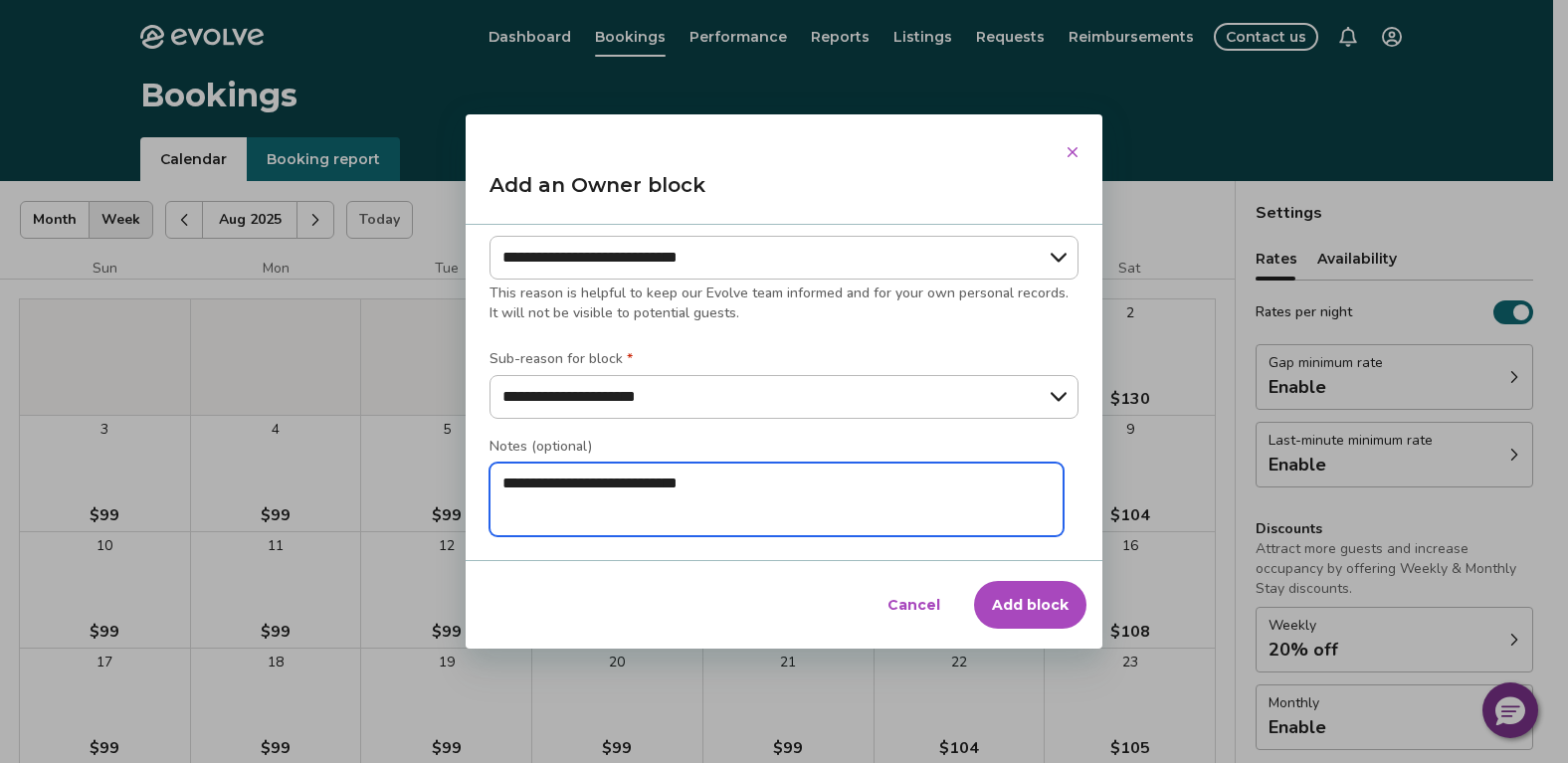 type on "*" 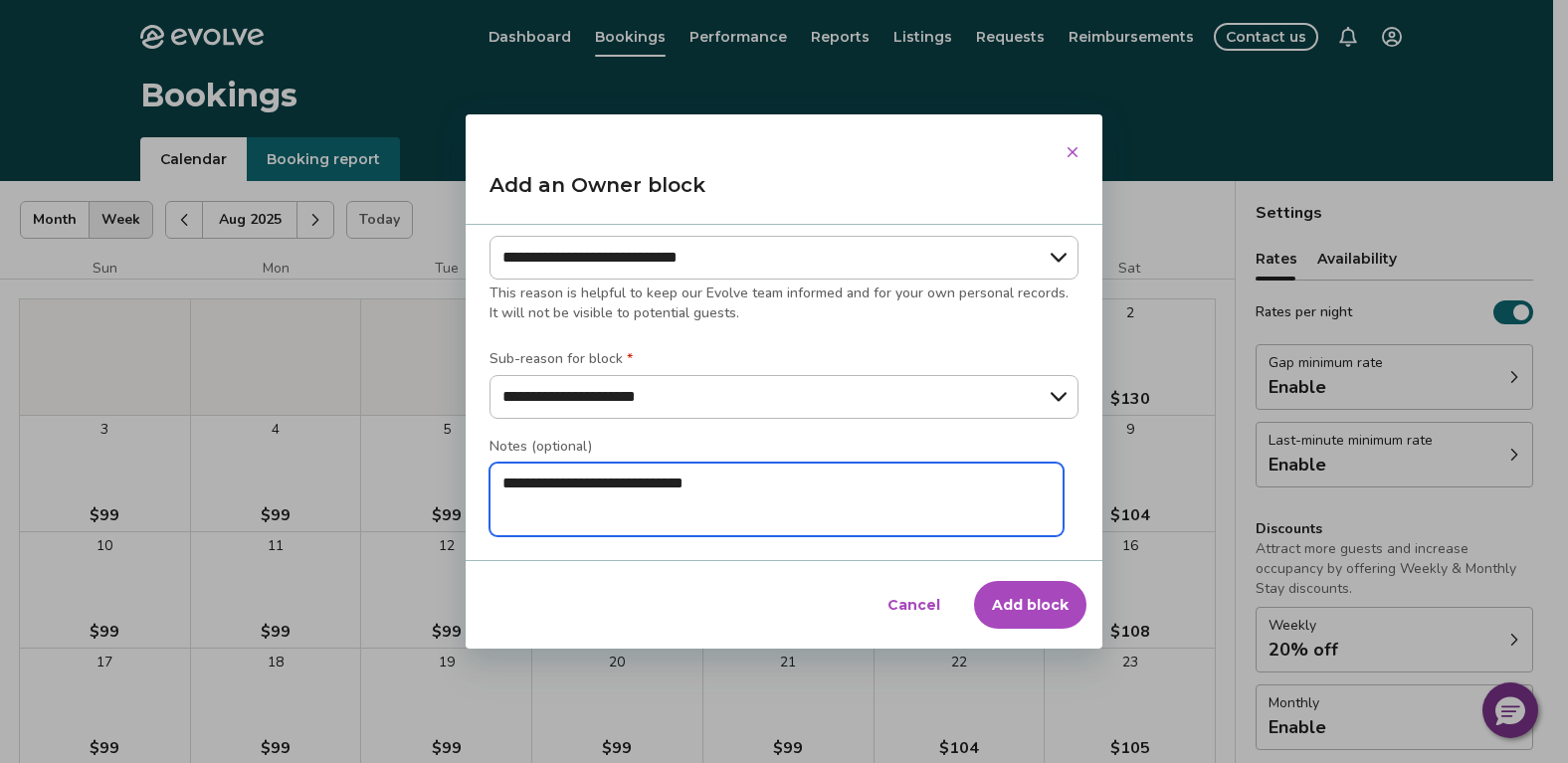 type on "*" 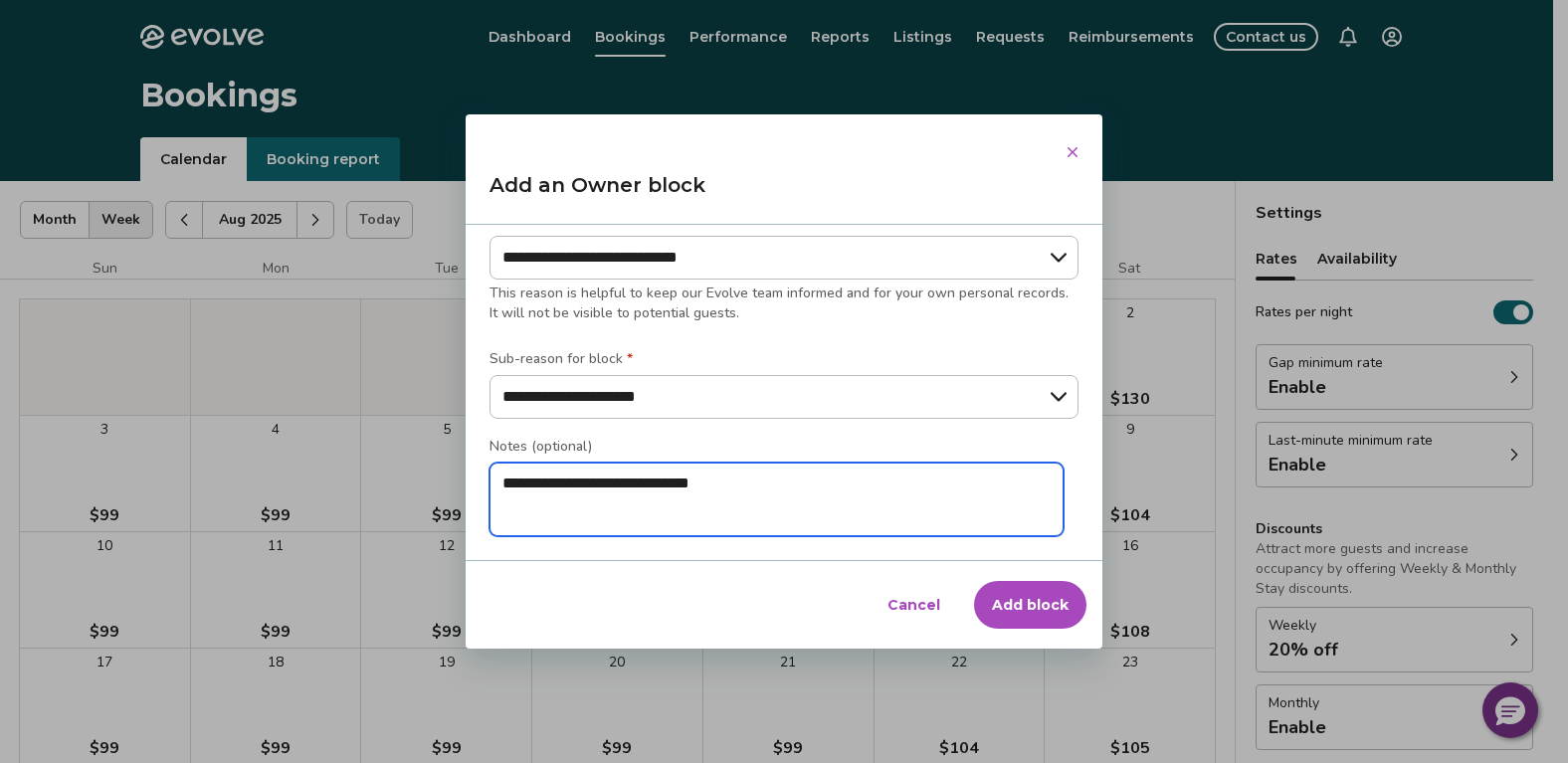 type on "*" 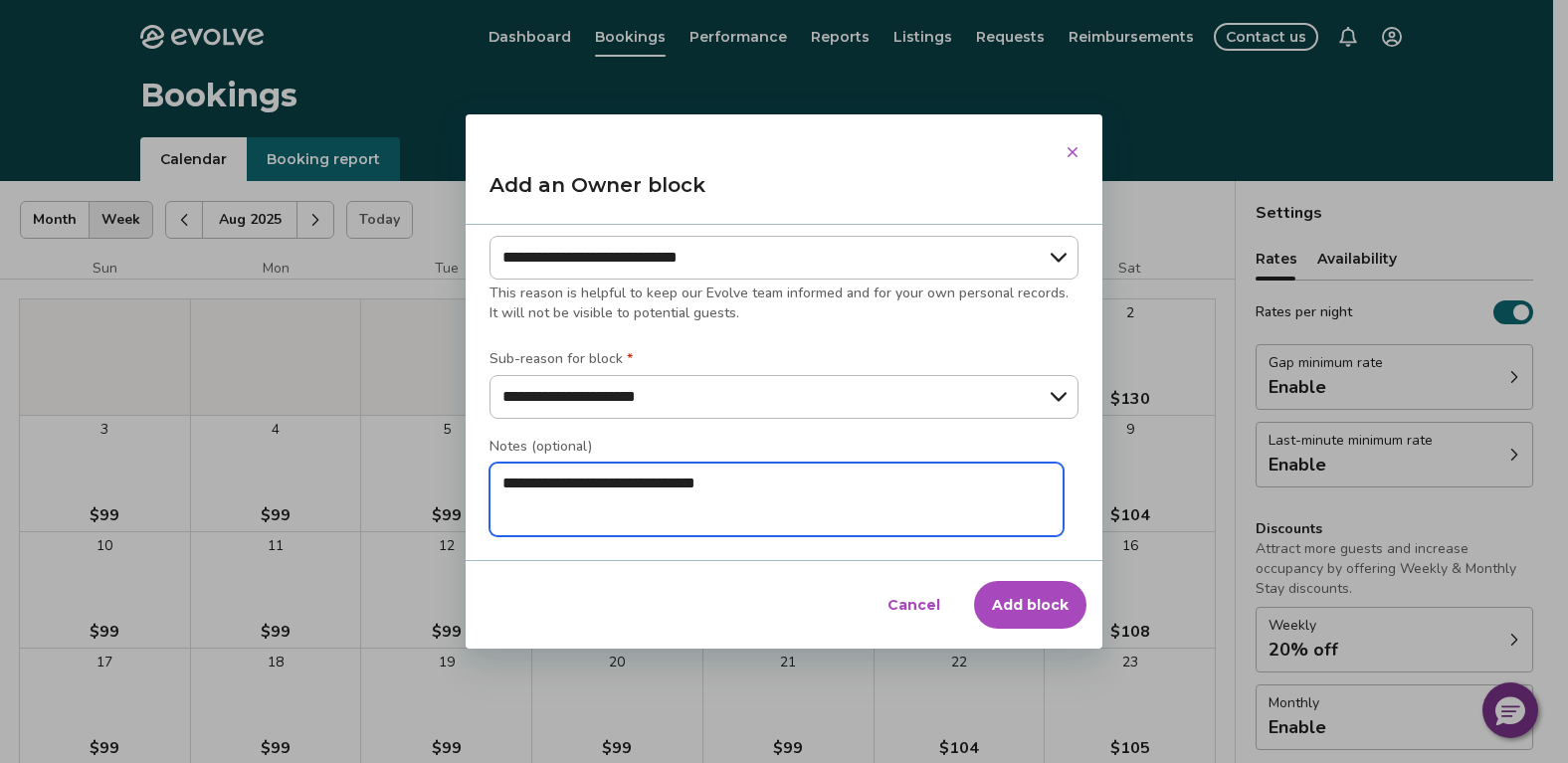 type on "*" 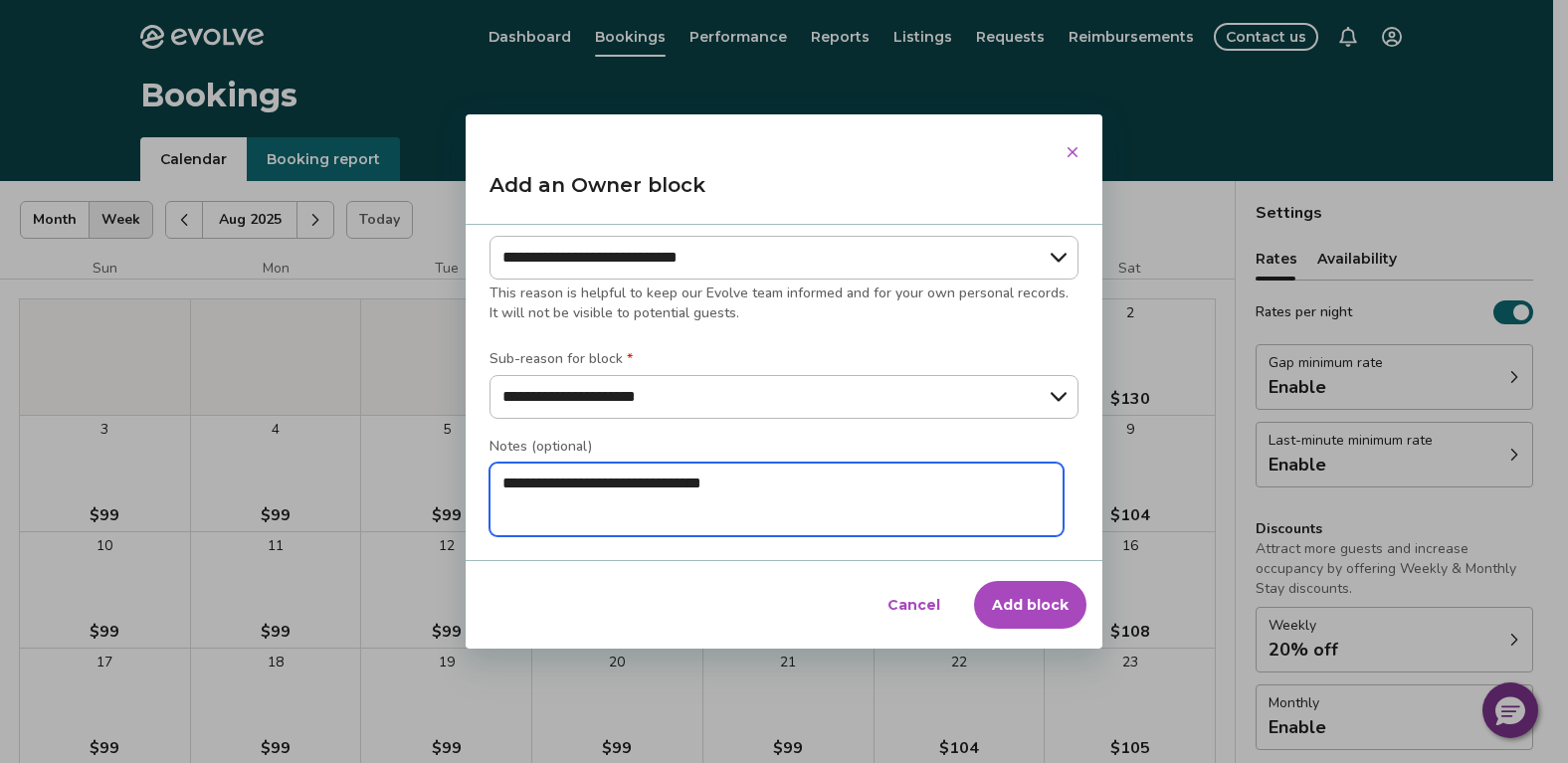 type on "*" 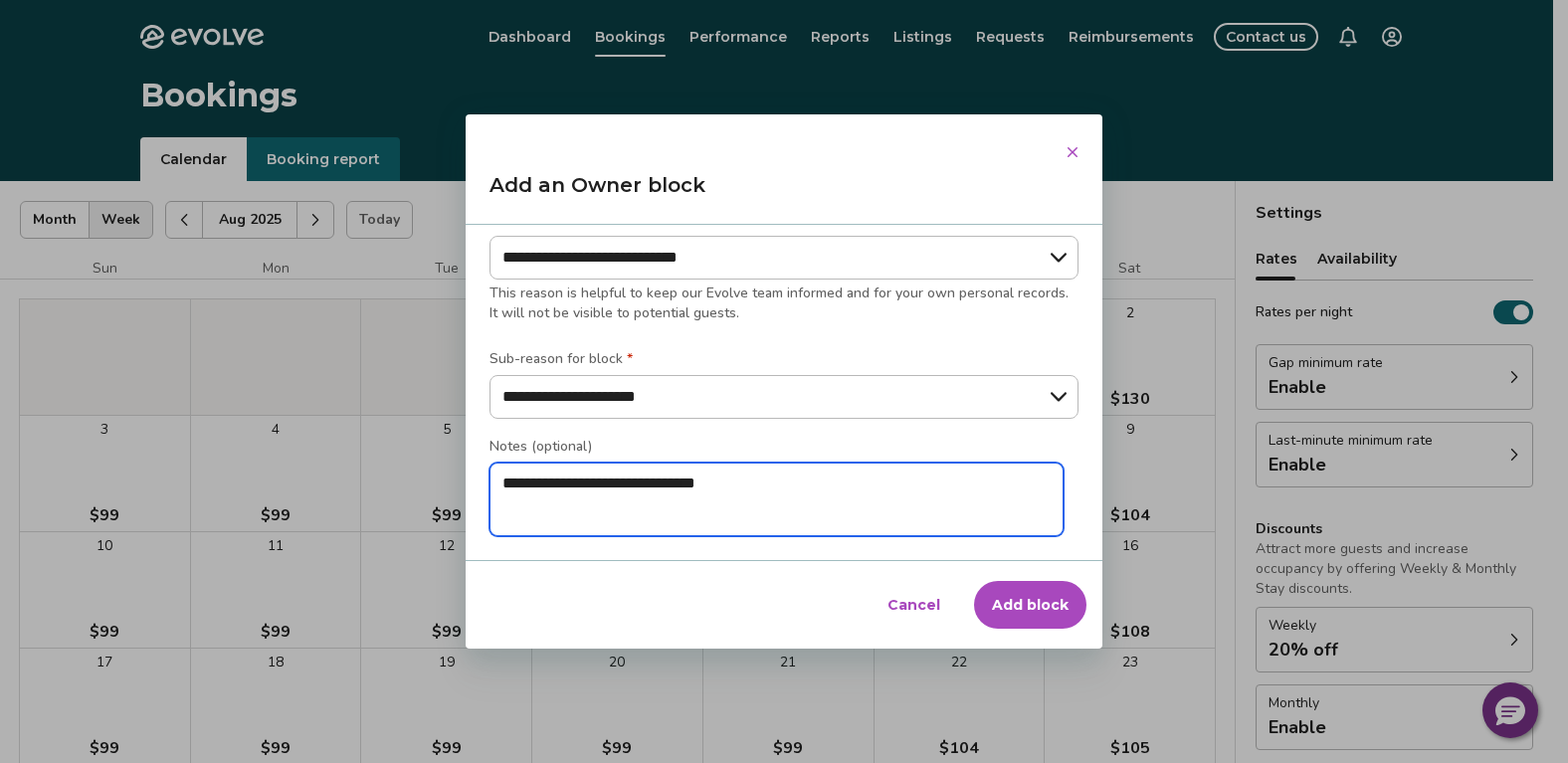 type on "*" 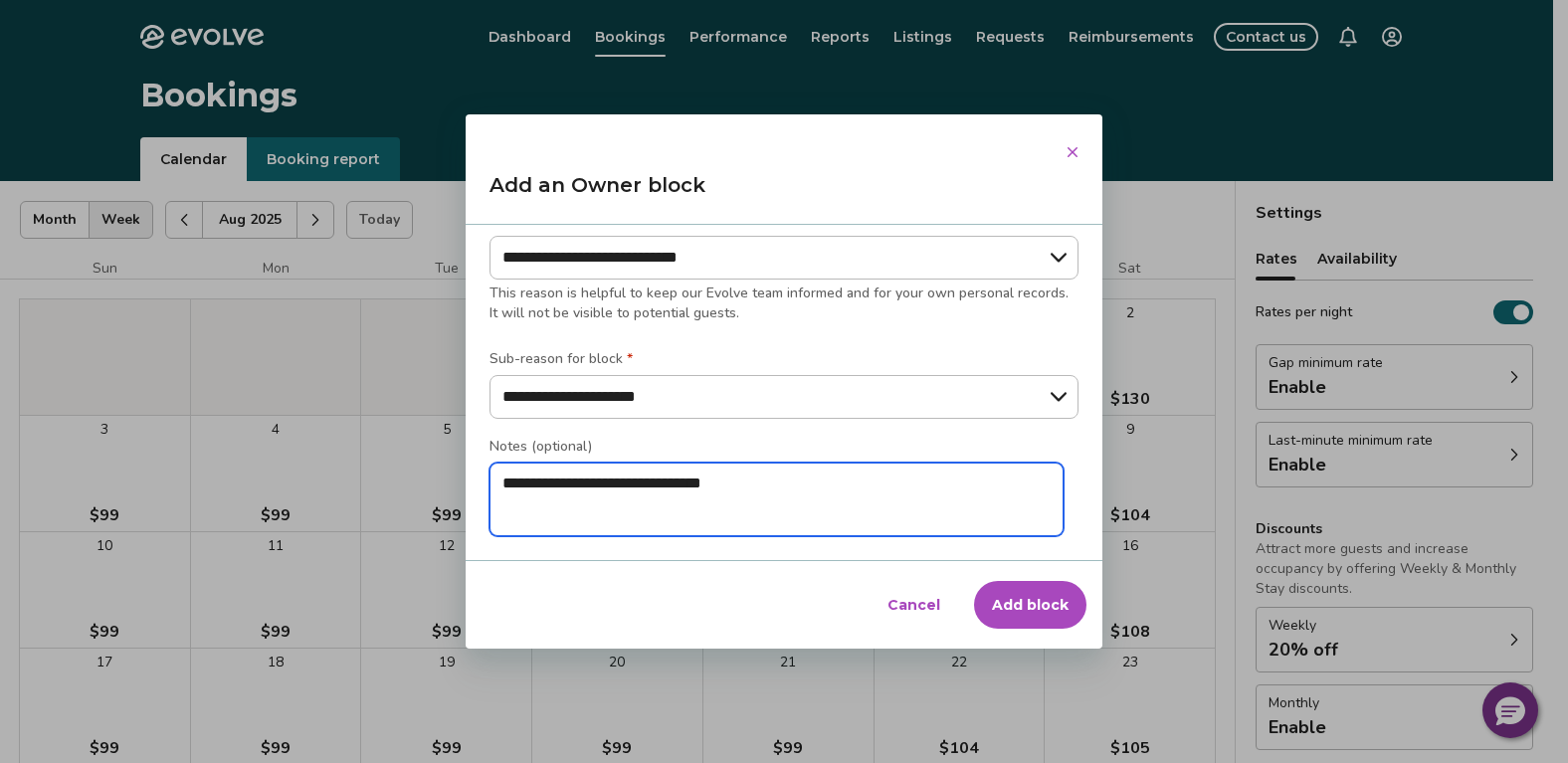 type on "**********" 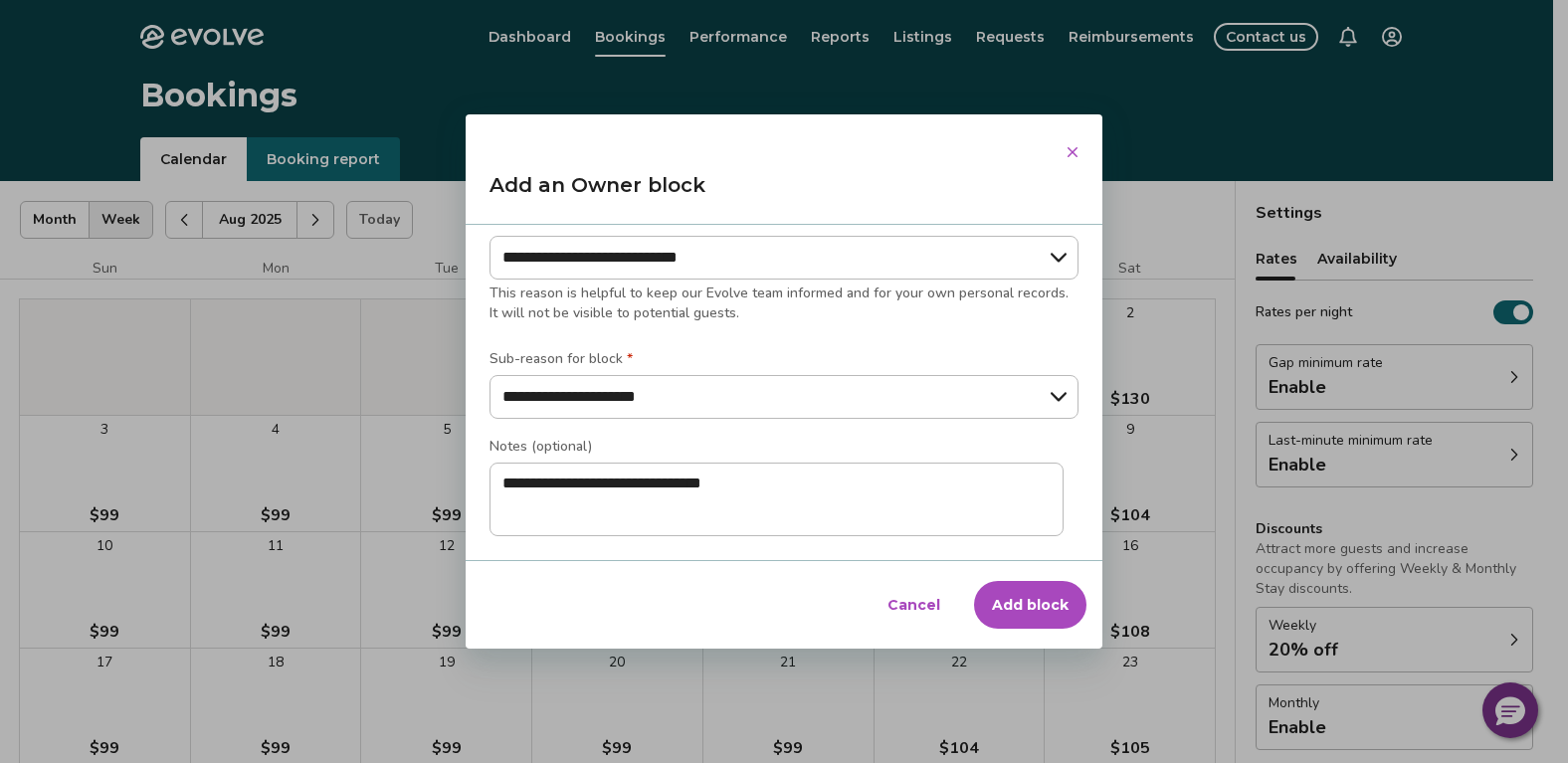 click on "Add block" at bounding box center [1030, 605] 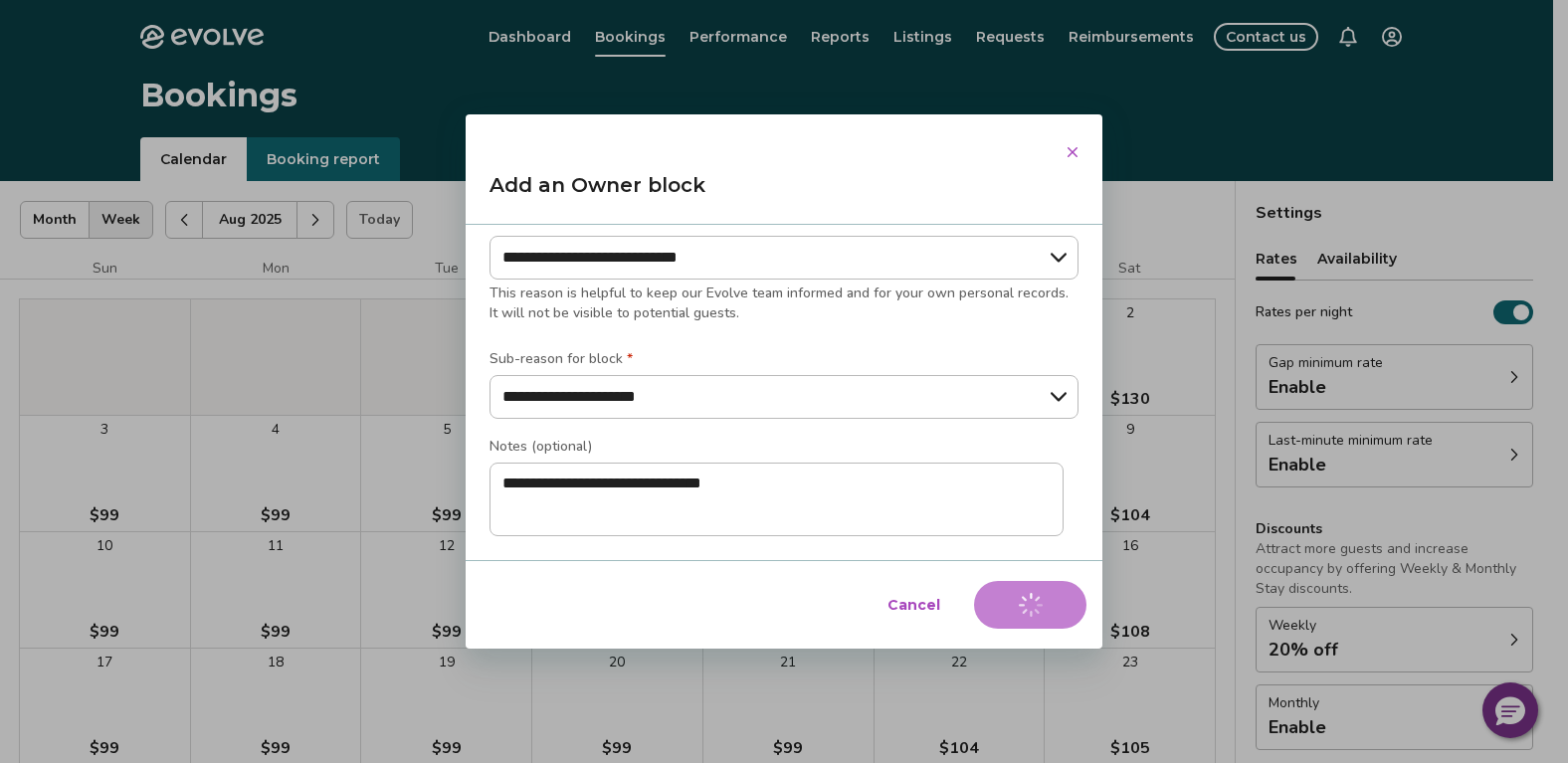 type on "*" 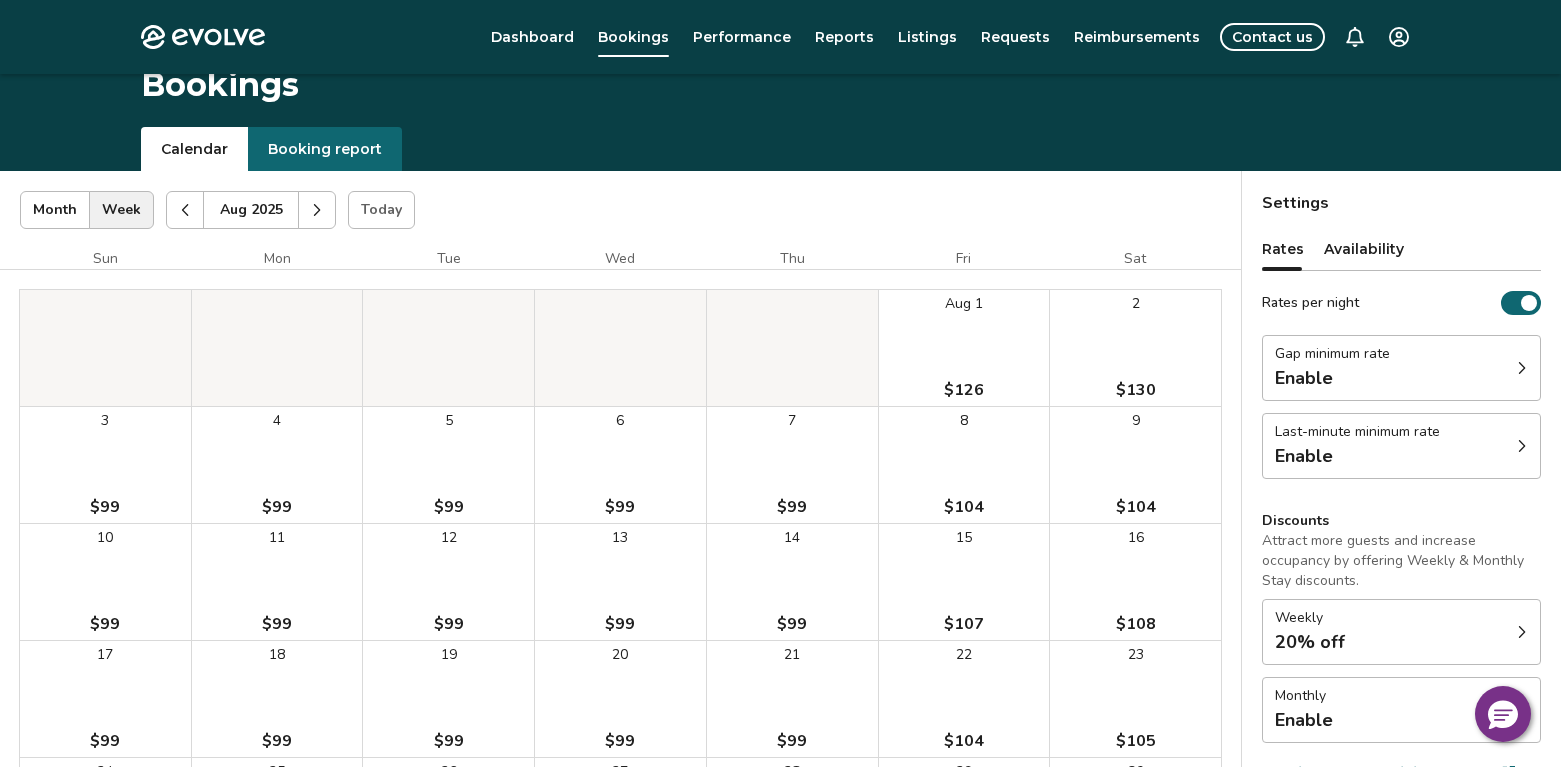 scroll, scrollTop: 0, scrollLeft: 0, axis: both 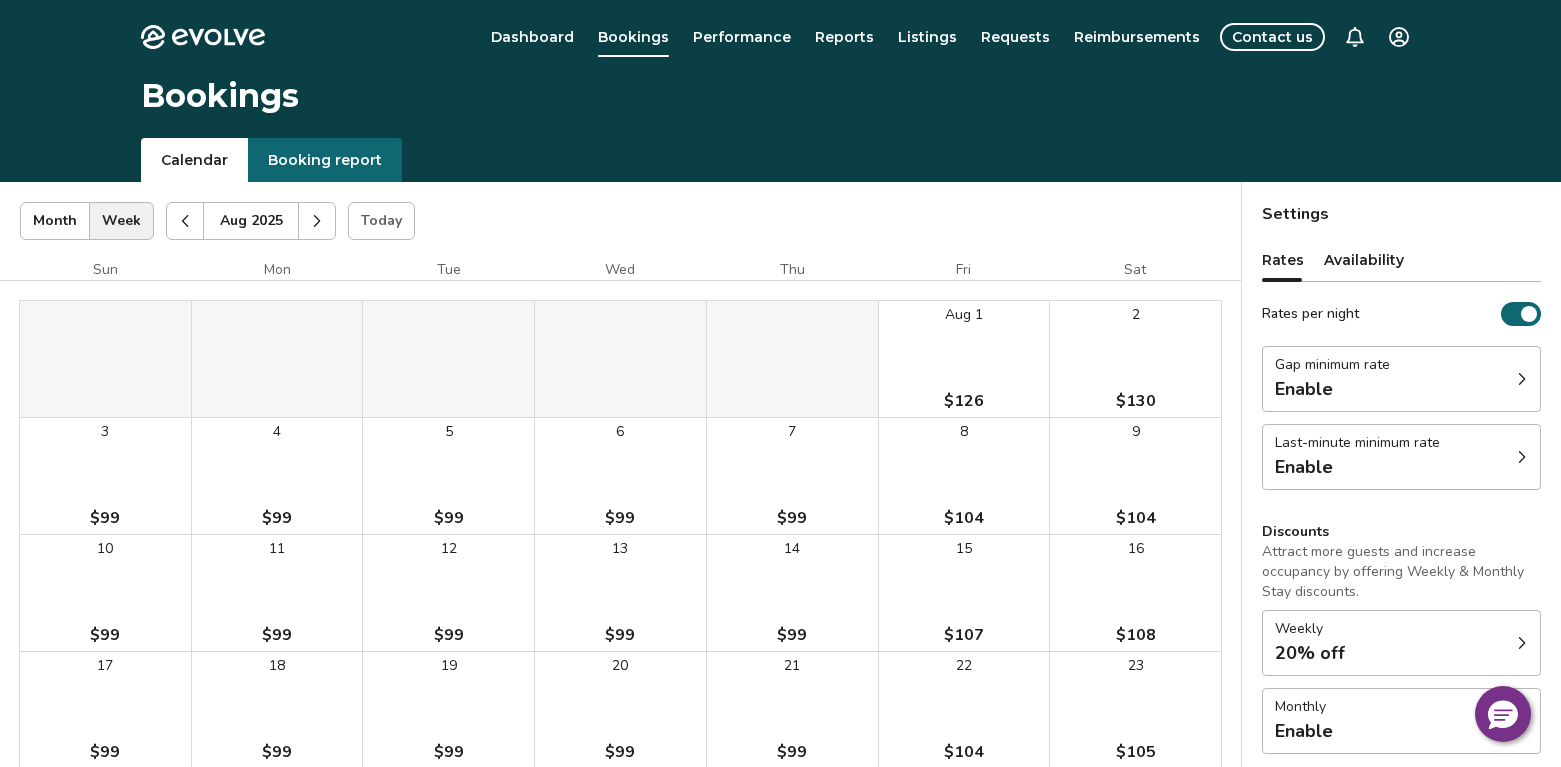 click 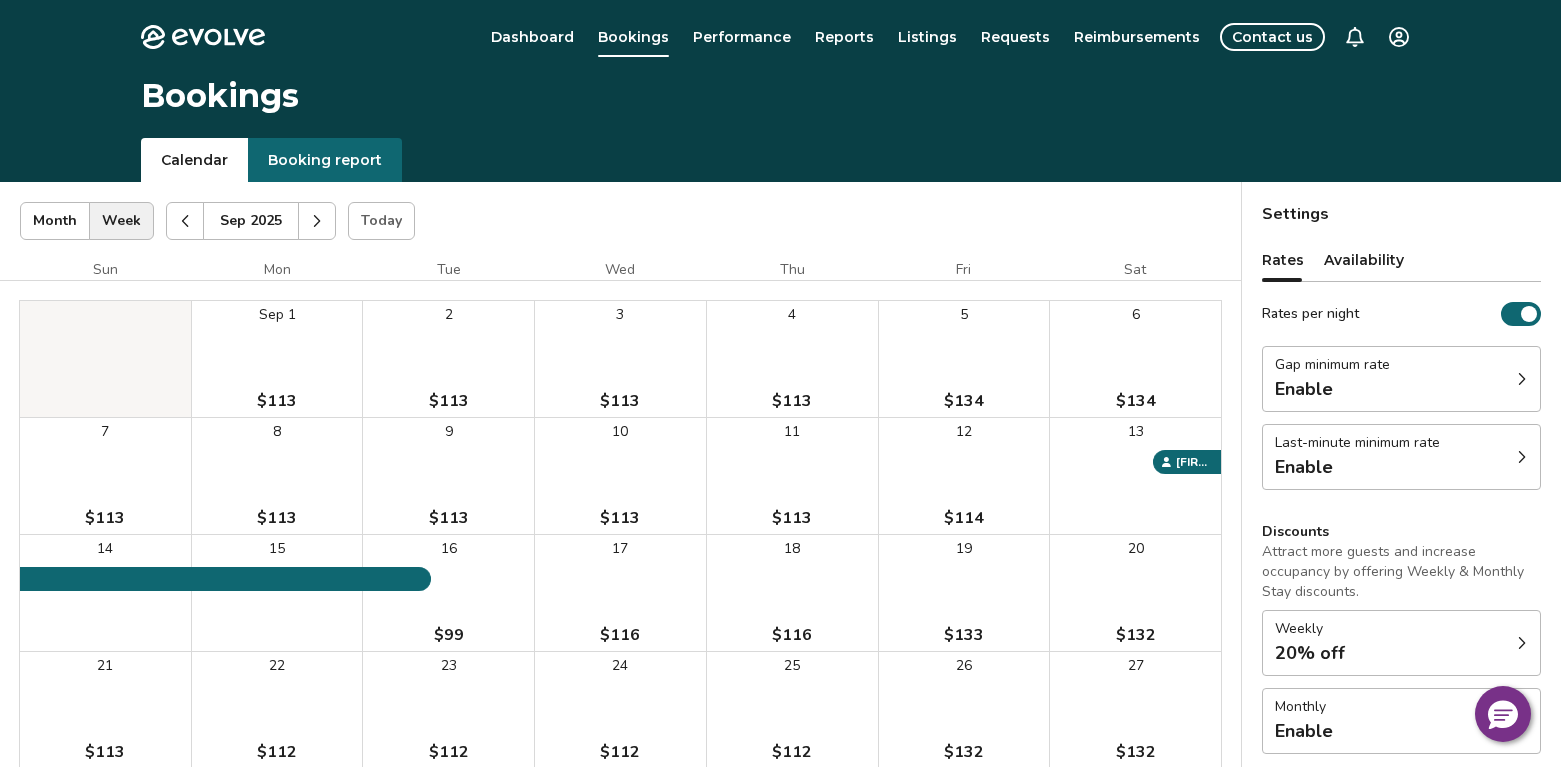 click 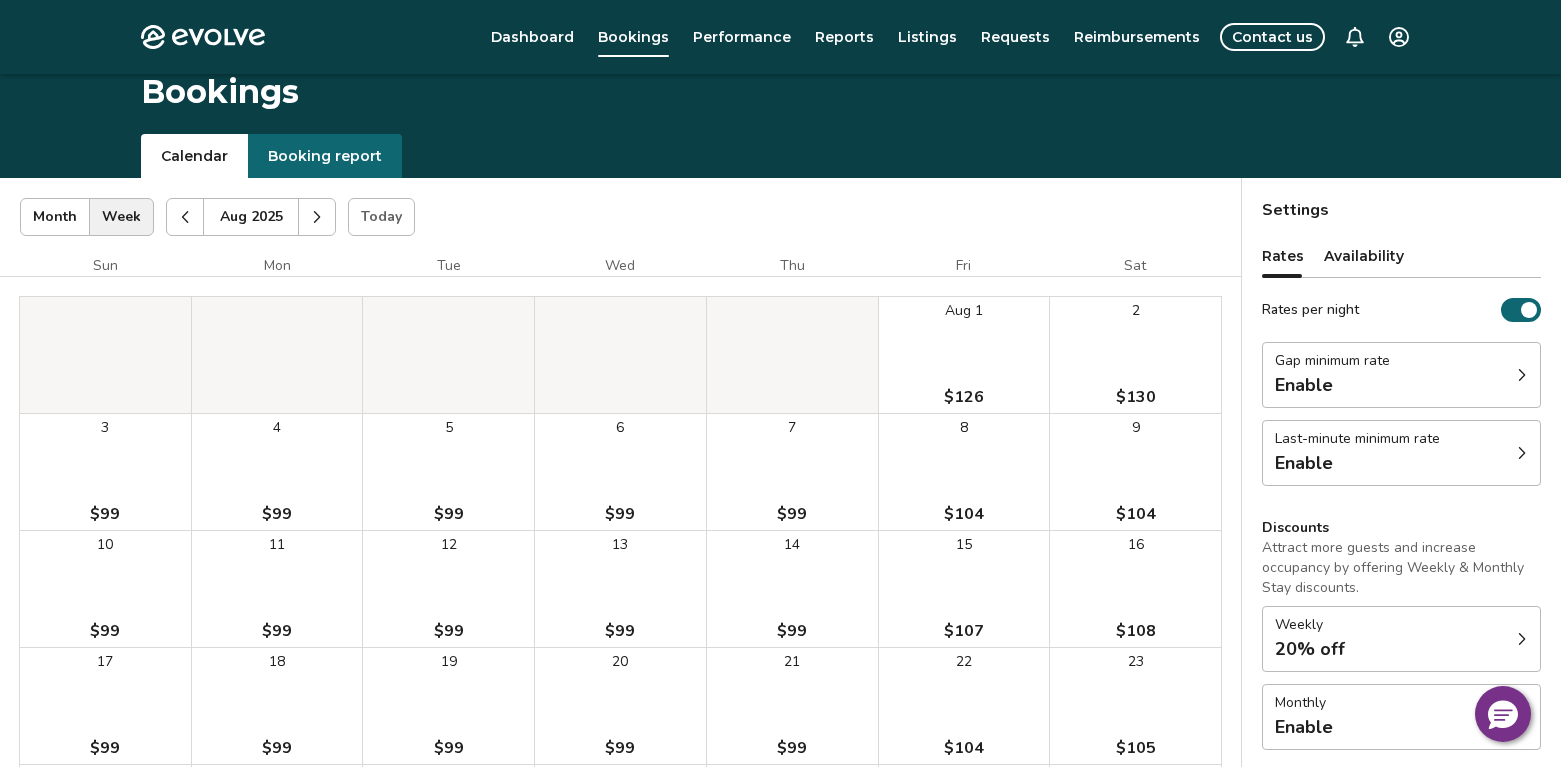 scroll, scrollTop: 0, scrollLeft: 0, axis: both 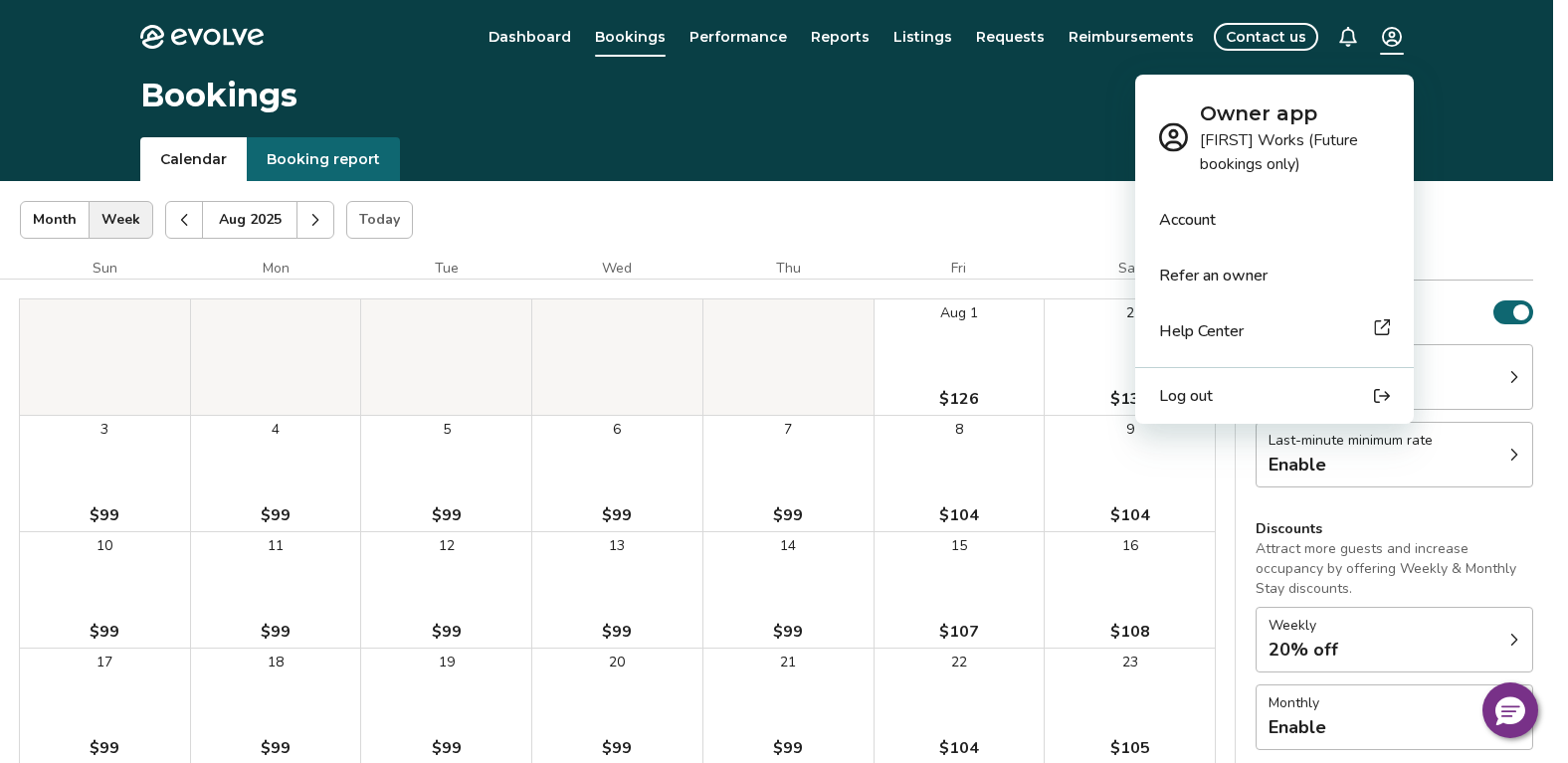 click on "Evolve Dashboard Bookings Performance Reports Listings Requests Reimbursements Contact us Bookings Calendar Booking report Aug 2025  | Views Month Week Aug 2025 Today Settings [NUMBER] [STREET] Aug 2025 Sun Mon Tue Wed Thu Fri Sat Aug 1 $126 2 $130 3 $99 4 $99 5 $99 6 $99 7 $99 8 $104 9 $104 10 $99 11 $99 12 $99 13 $99 14 $99 15 $107 16 $108 17 $99 18 $99 19 $99 20 $99 21 $99 22 $104 23 $105 24 $99 25 $114 26 $113 27 $113 28 $113 29 $167 30 $168 31 $142 Booking Pending Evolve/Owner Settings Rates Availability Rates per night Gap minimum rate Enable Last-minute minimum rate Enable Discounts Attract more guests and increase occupancy by offering Weekly % off Monthly Enable View rates, policies,  fees Gap minimum rate Reduce your minimum rate by 20%  to help fill nights between bookings  (Fridays and Saturdays excluded). Enable Once enabled, the % off may take up to 24 hours to activate and will stay active until you disable. Last-minute minimum rate Enable   Learn more" at bounding box center [784, 568] 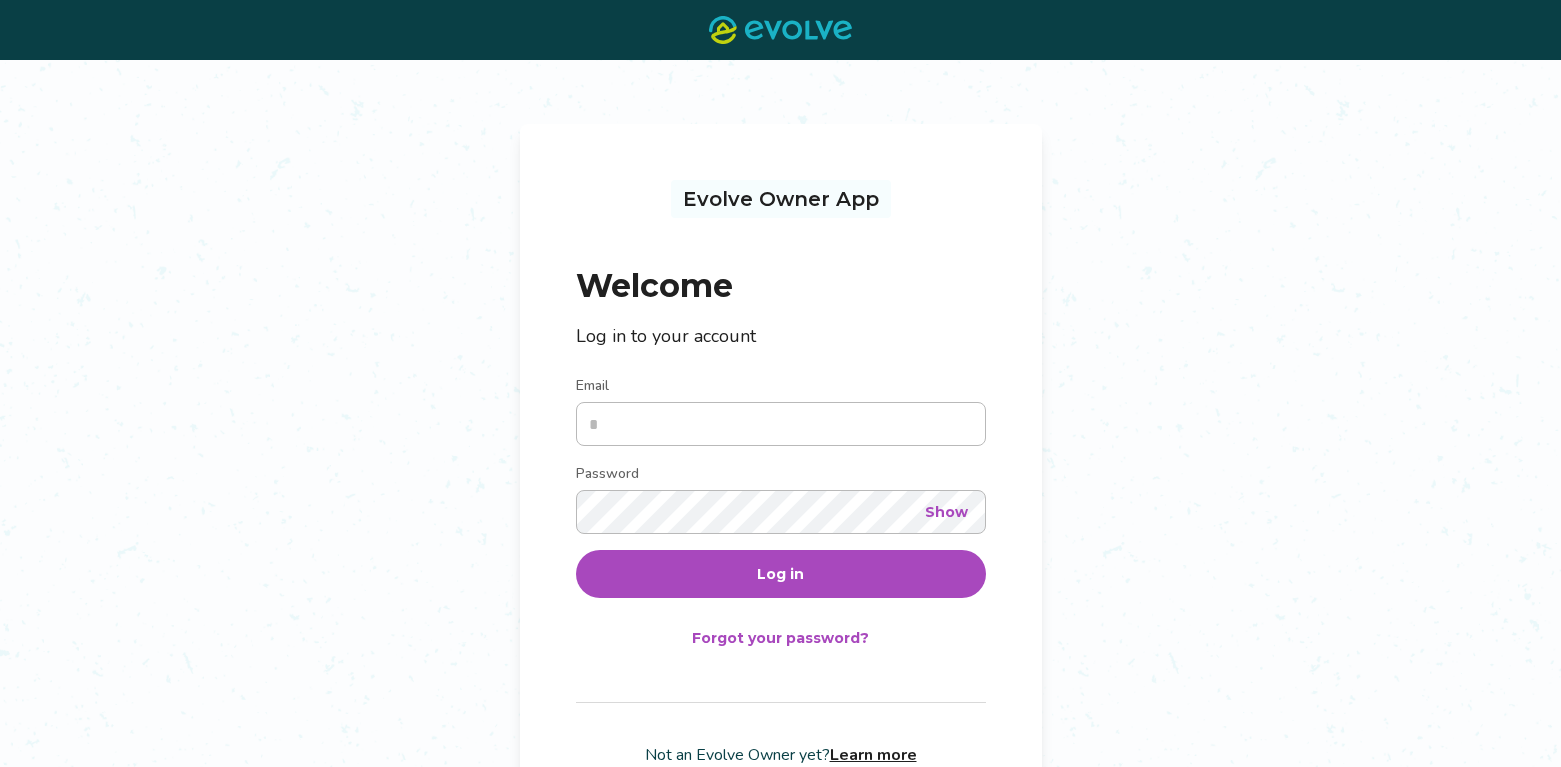 scroll, scrollTop: 0, scrollLeft: 0, axis: both 